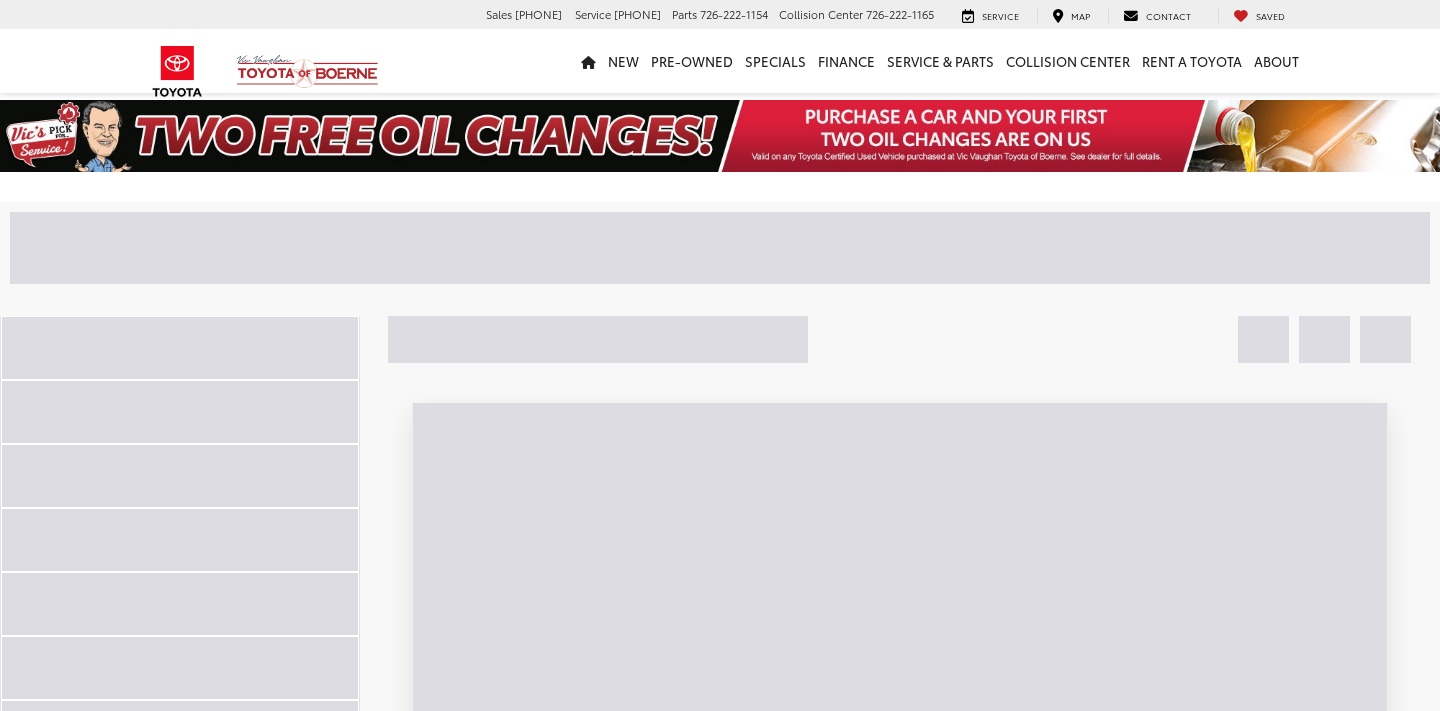 scroll, scrollTop: 0, scrollLeft: 0, axis: both 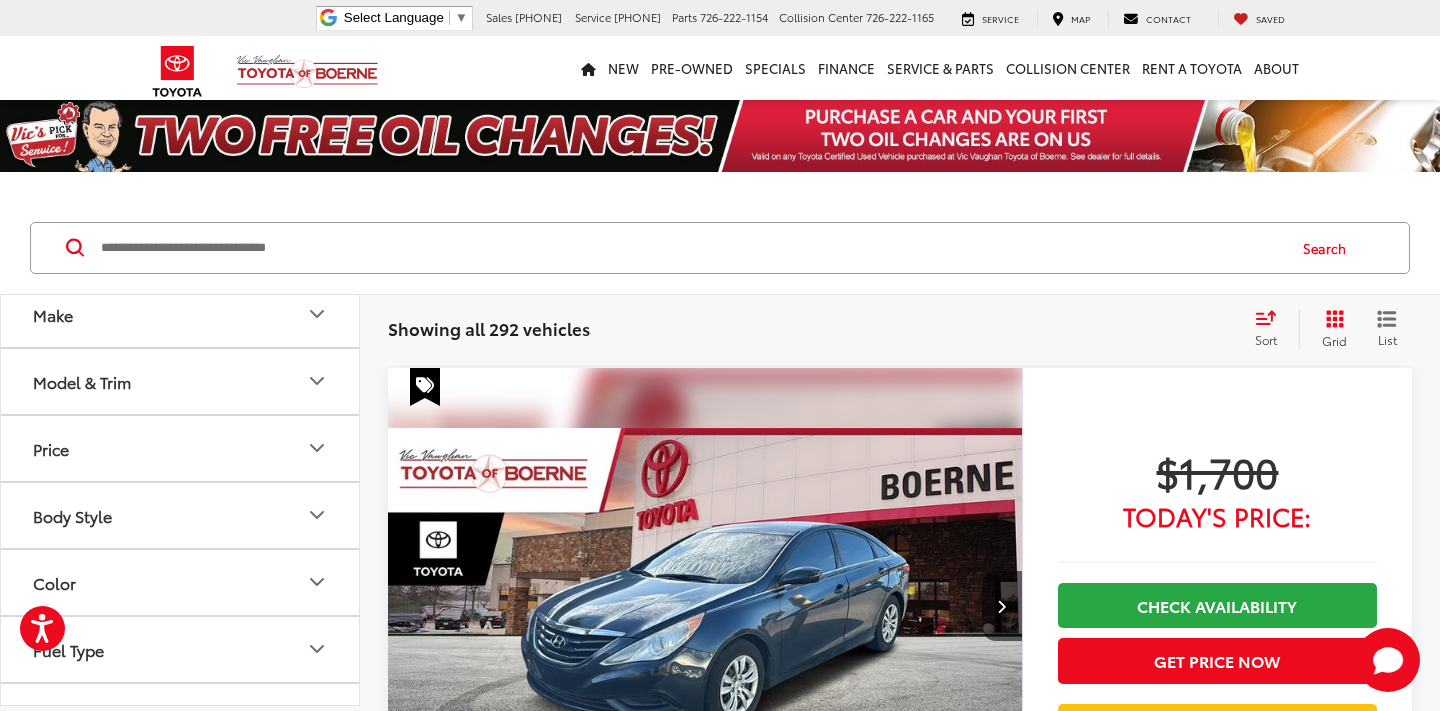 click on "Price" at bounding box center (181, 448) 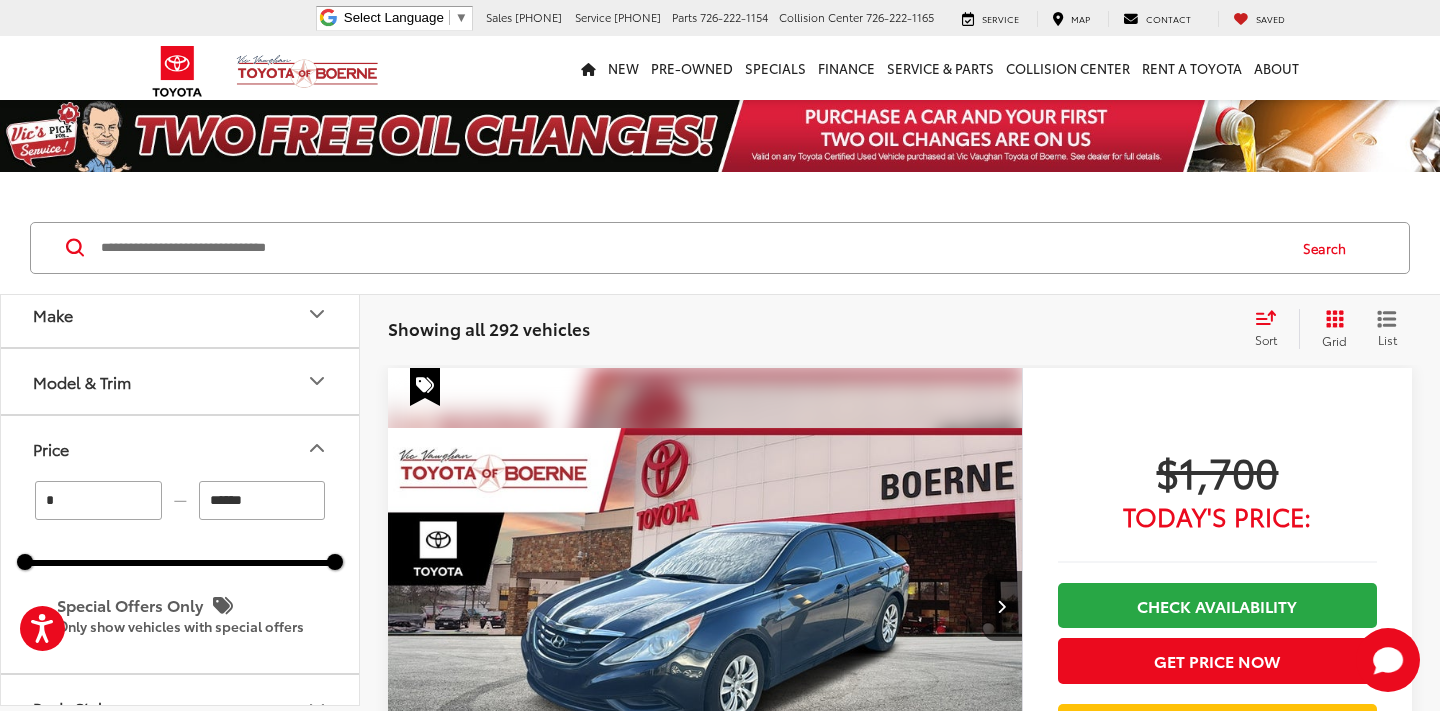 click on "******" at bounding box center (262, 500) 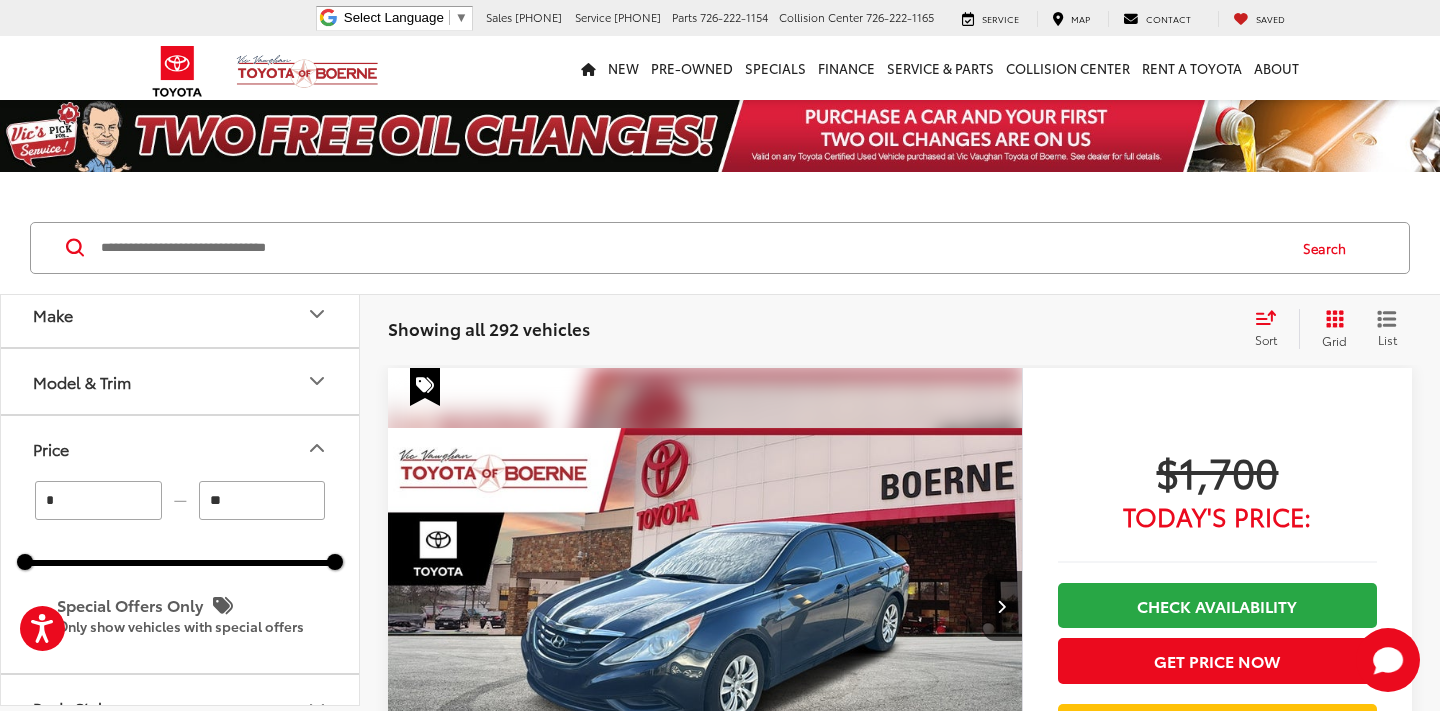 type on "*" 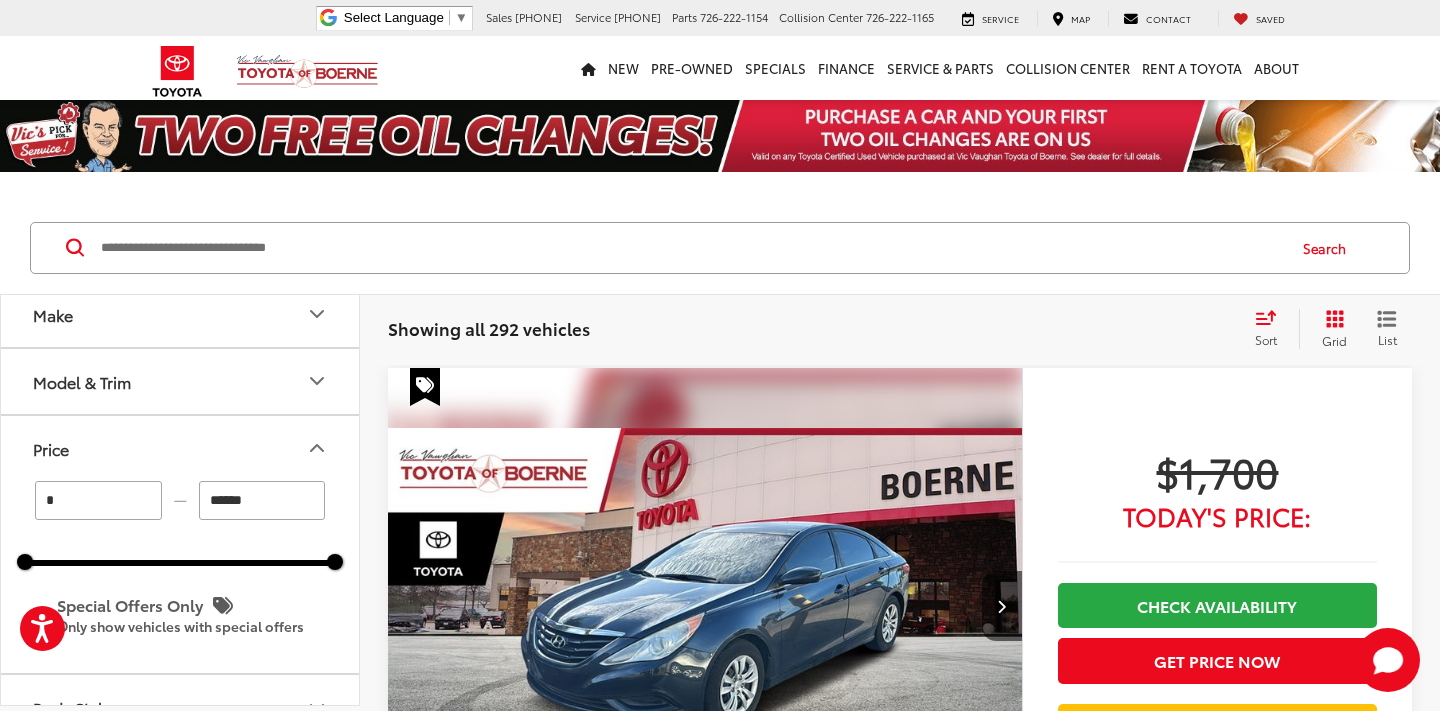 type on "******" 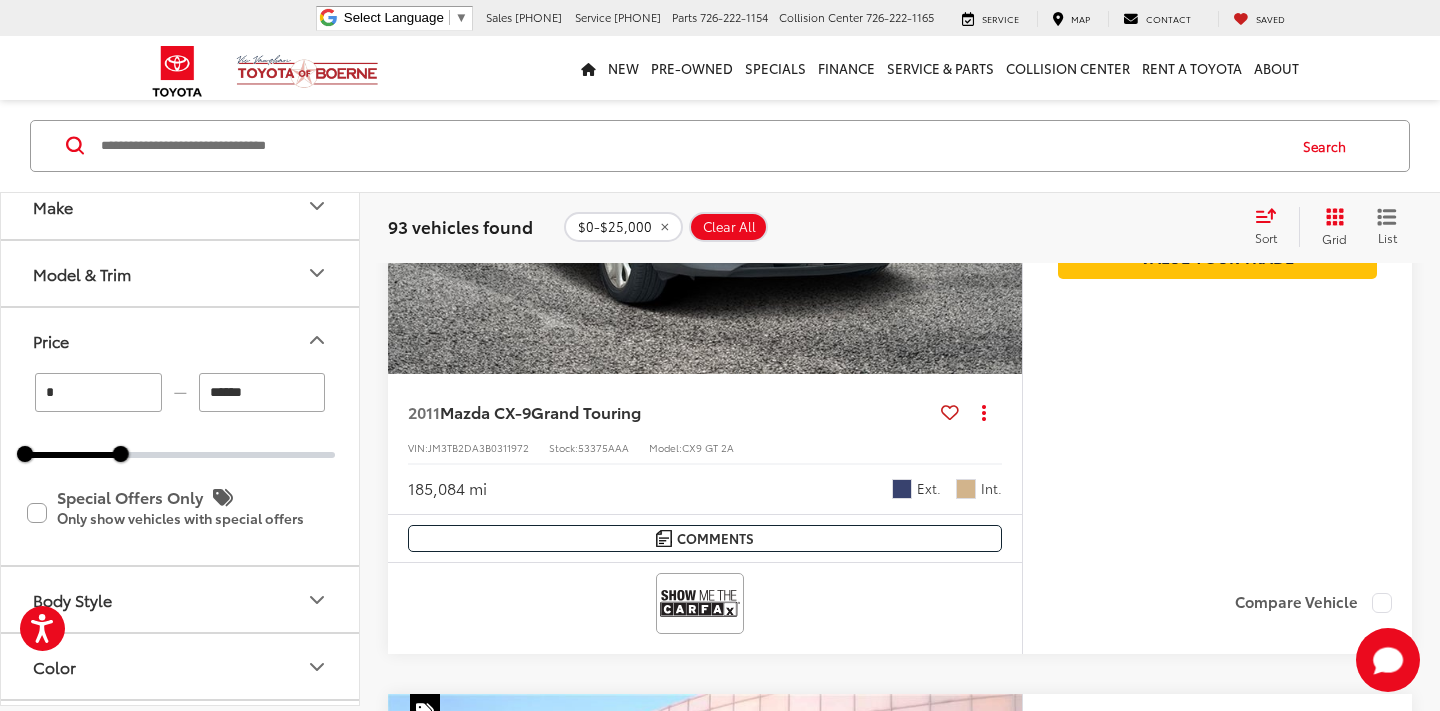 scroll, scrollTop: 476, scrollLeft: 0, axis: vertical 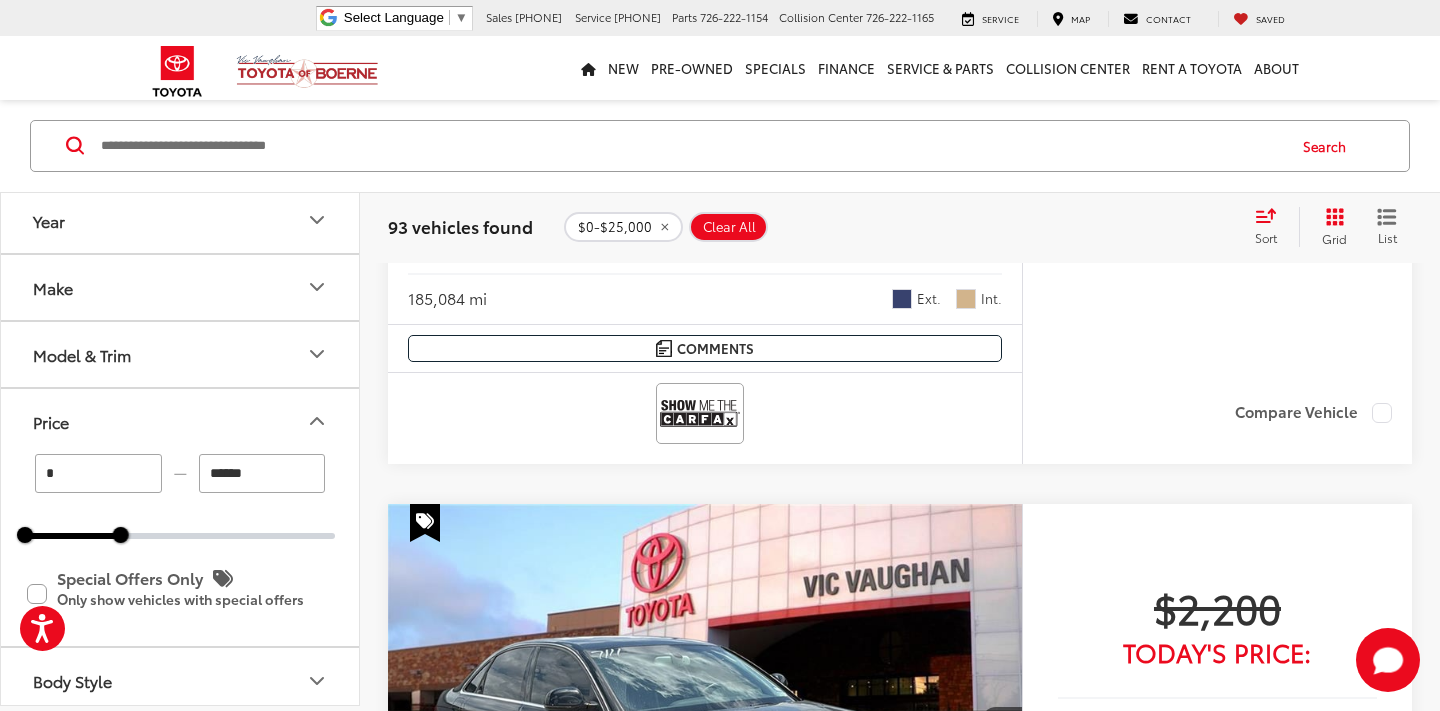 click at bounding box center [691, 146] 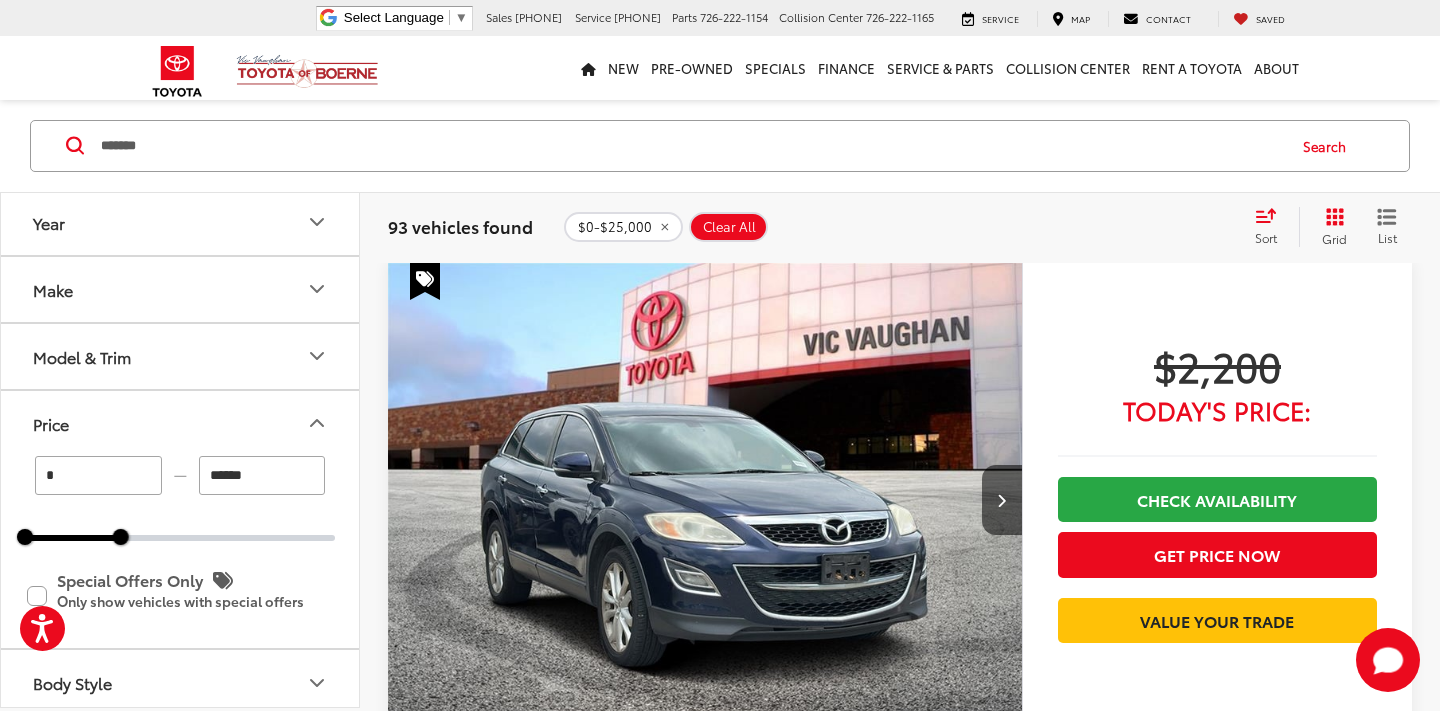 scroll, scrollTop: 102, scrollLeft: 0, axis: vertical 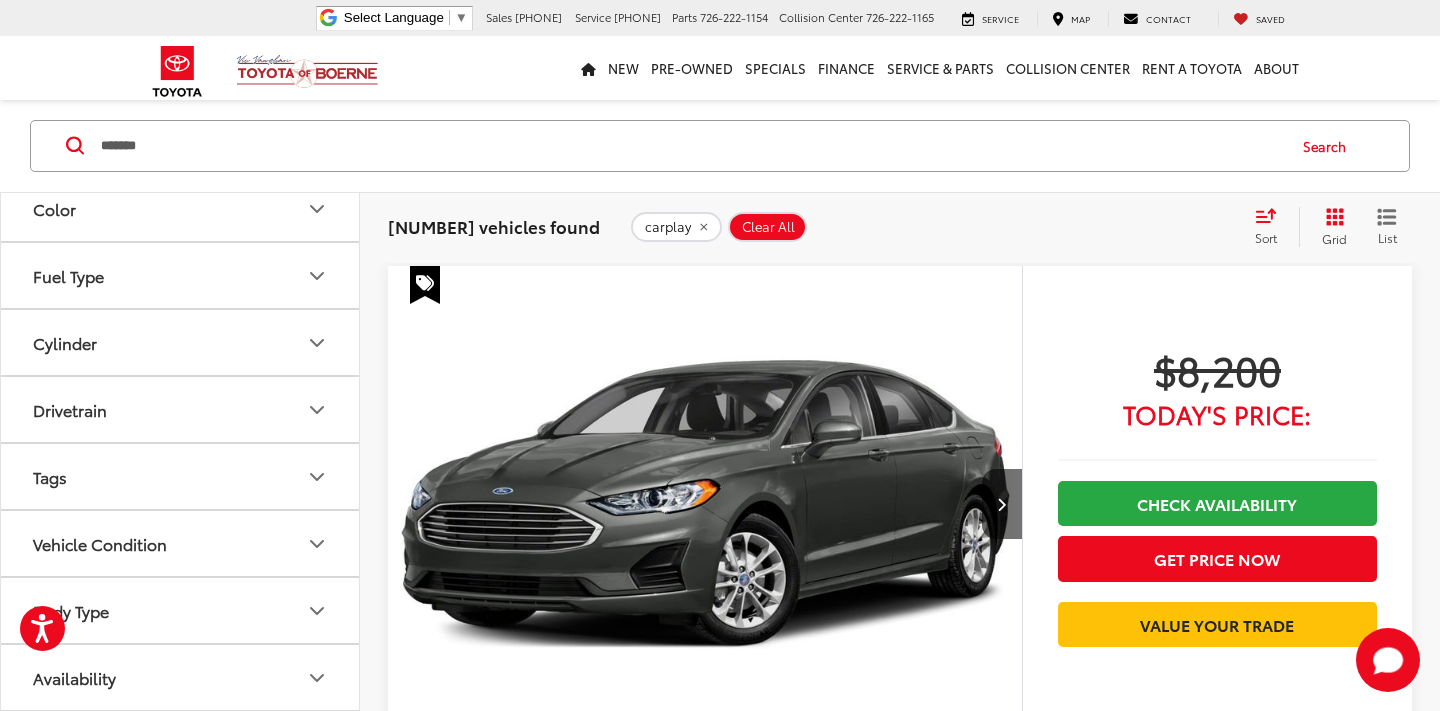 click on "Body Type" at bounding box center (181, 610) 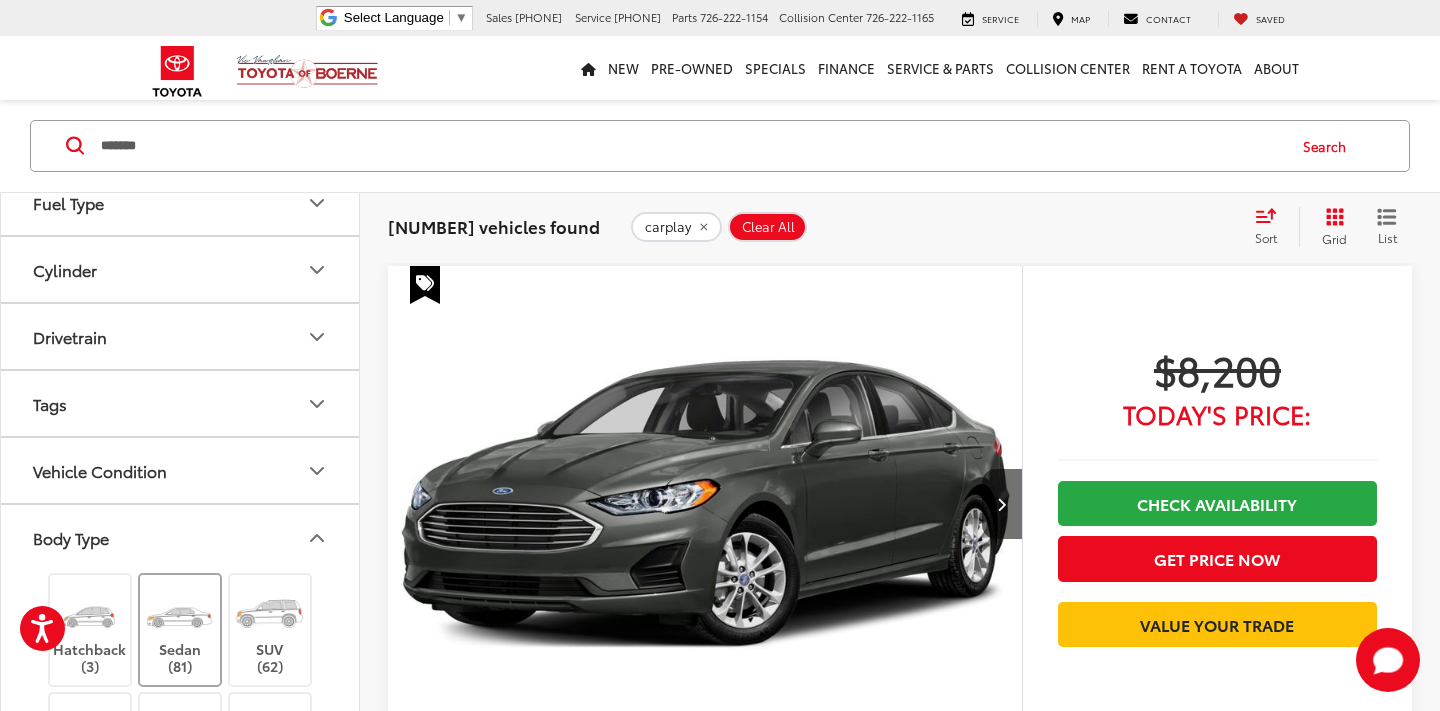scroll, scrollTop: 645, scrollLeft: 0, axis: vertical 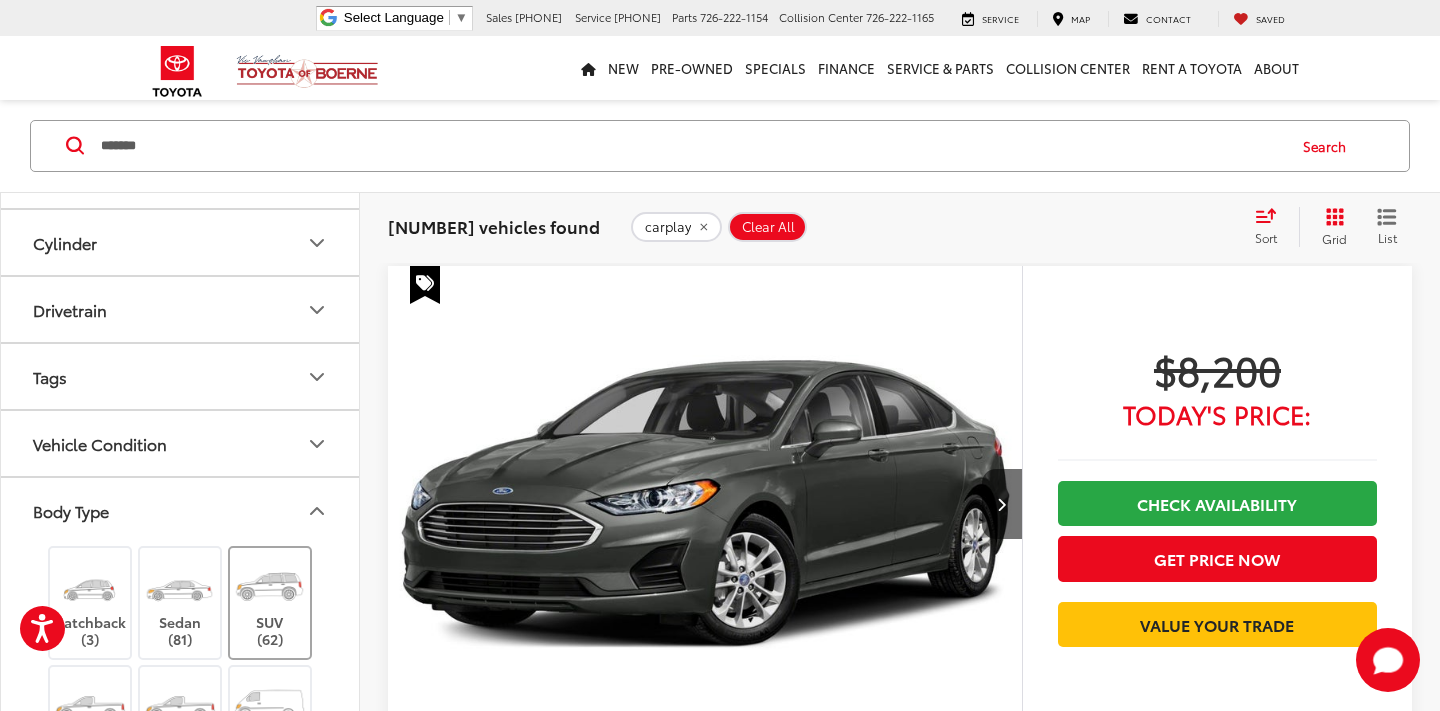 click on "SUV   (62)" at bounding box center [270, 603] 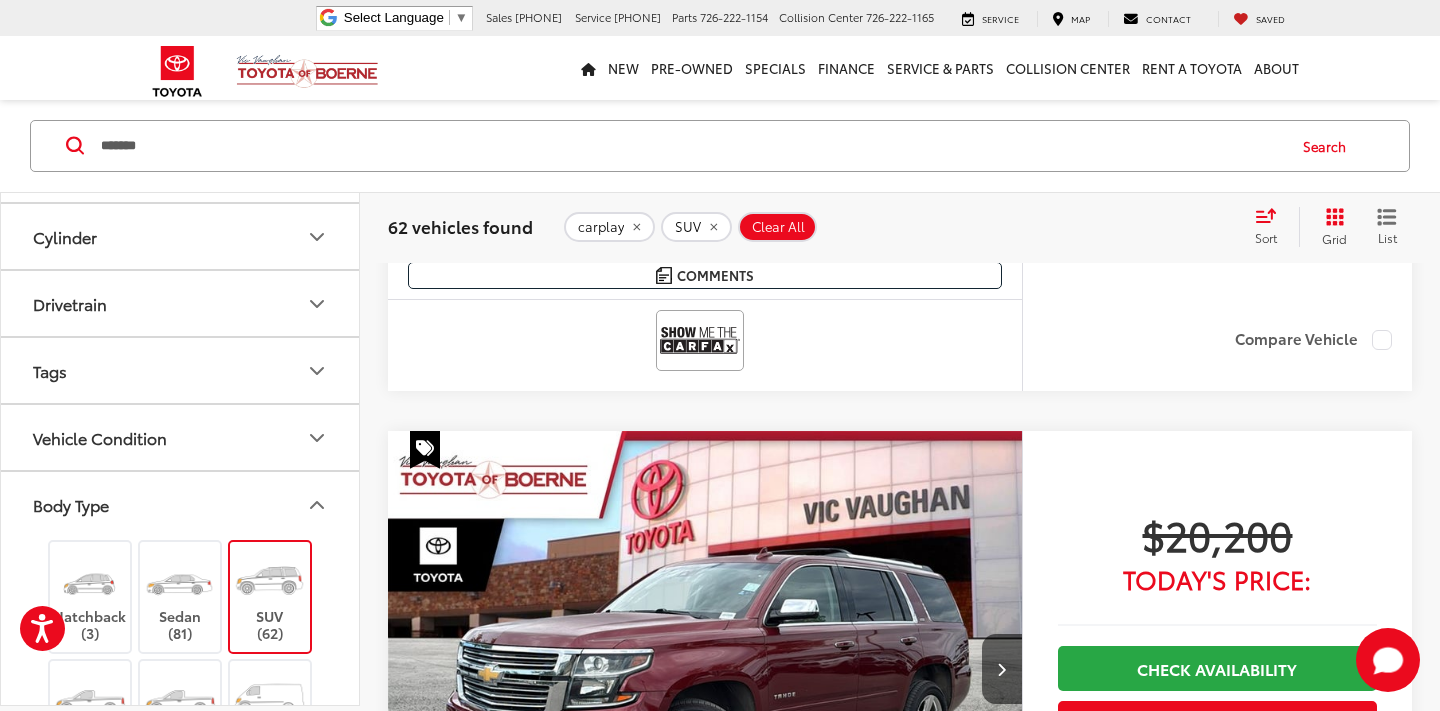 scroll, scrollTop: 3355, scrollLeft: 0, axis: vertical 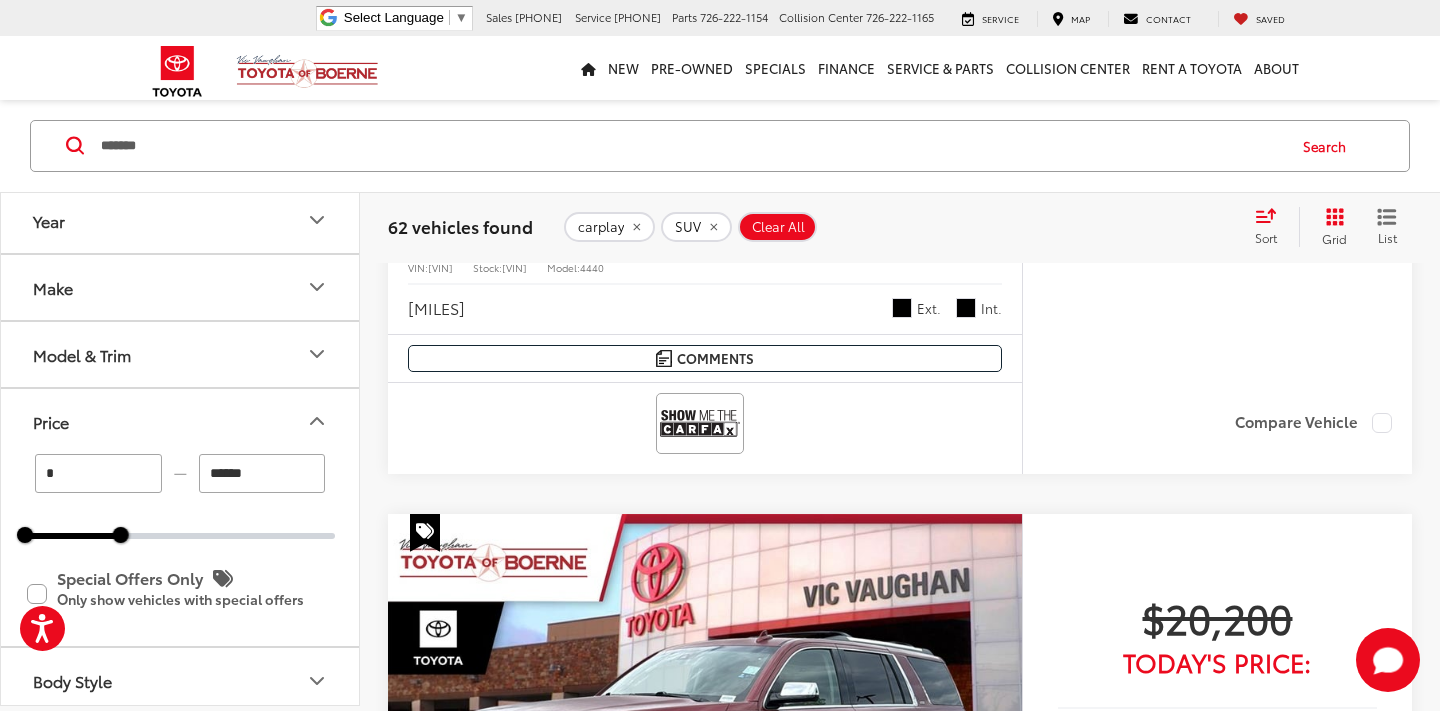 click 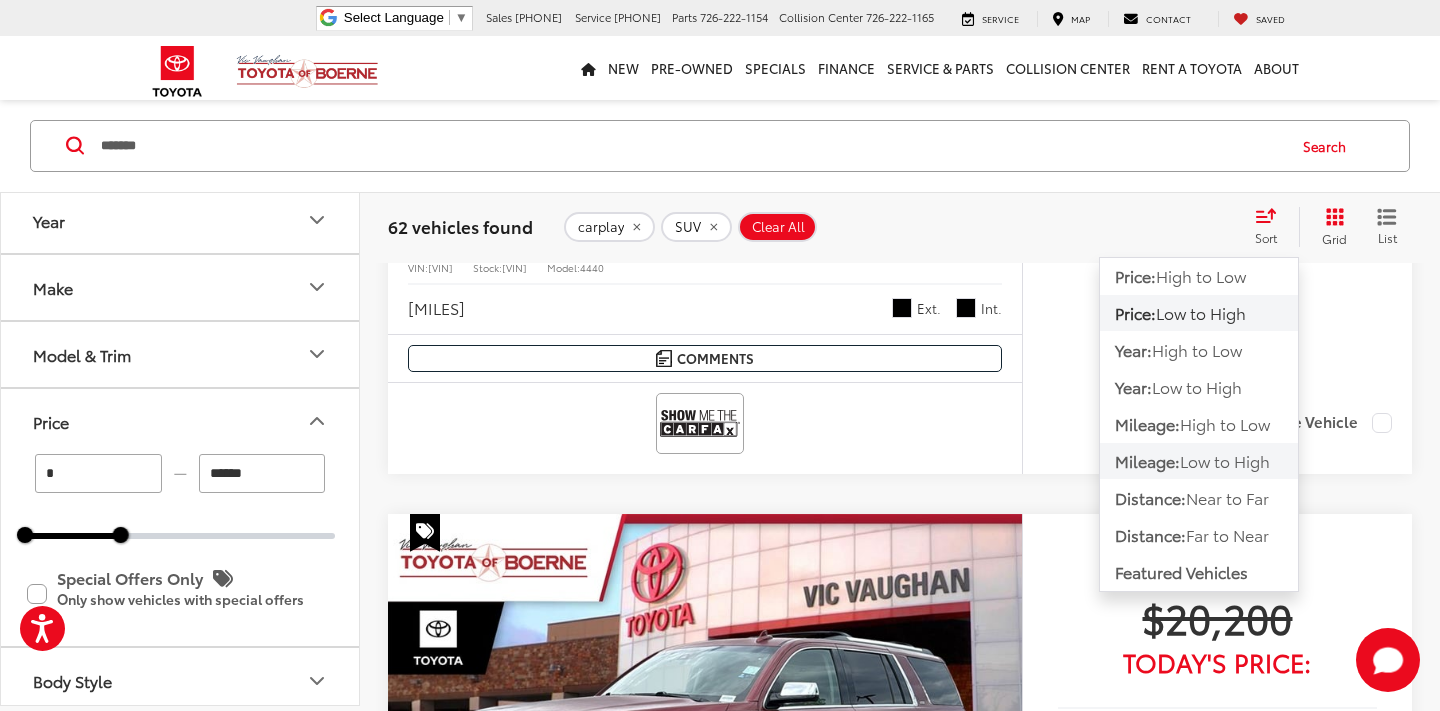 click on "Mileage:" at bounding box center (1147, 460) 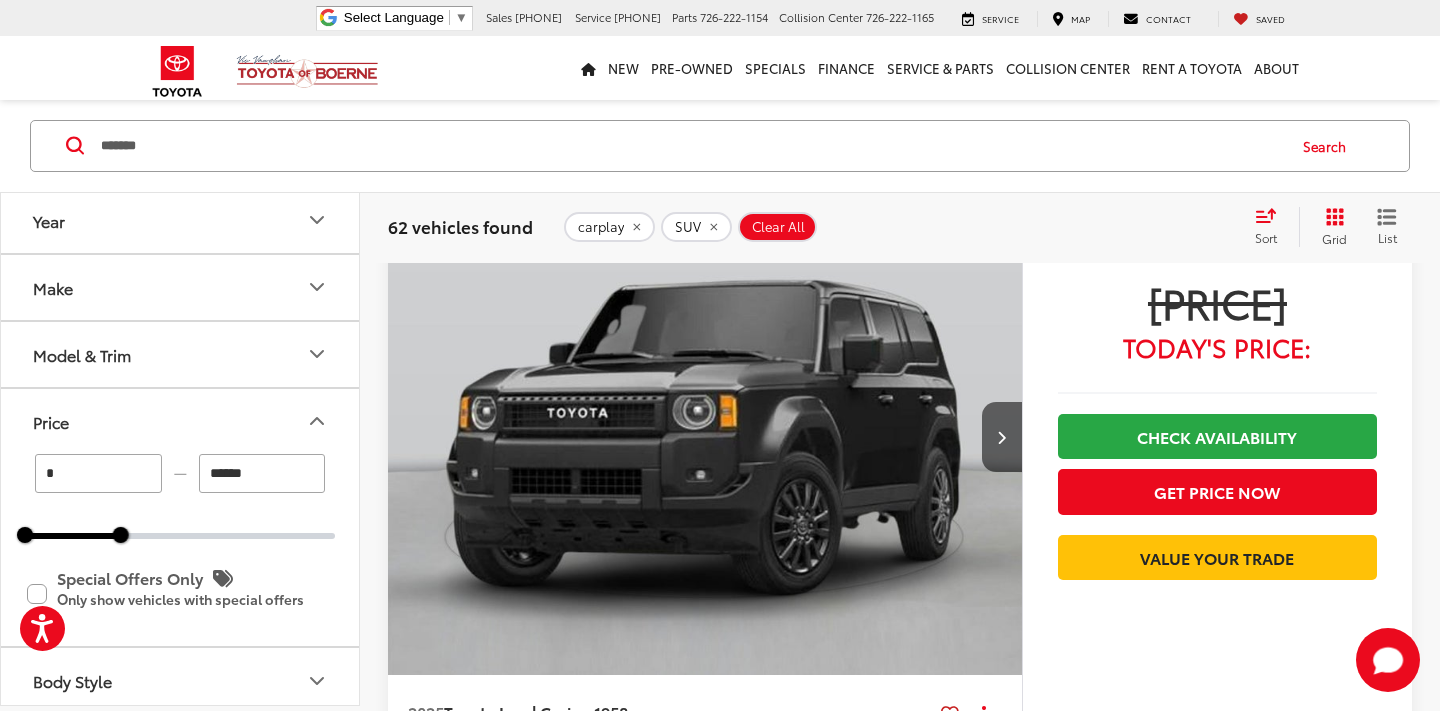scroll, scrollTop: 1020, scrollLeft: 0, axis: vertical 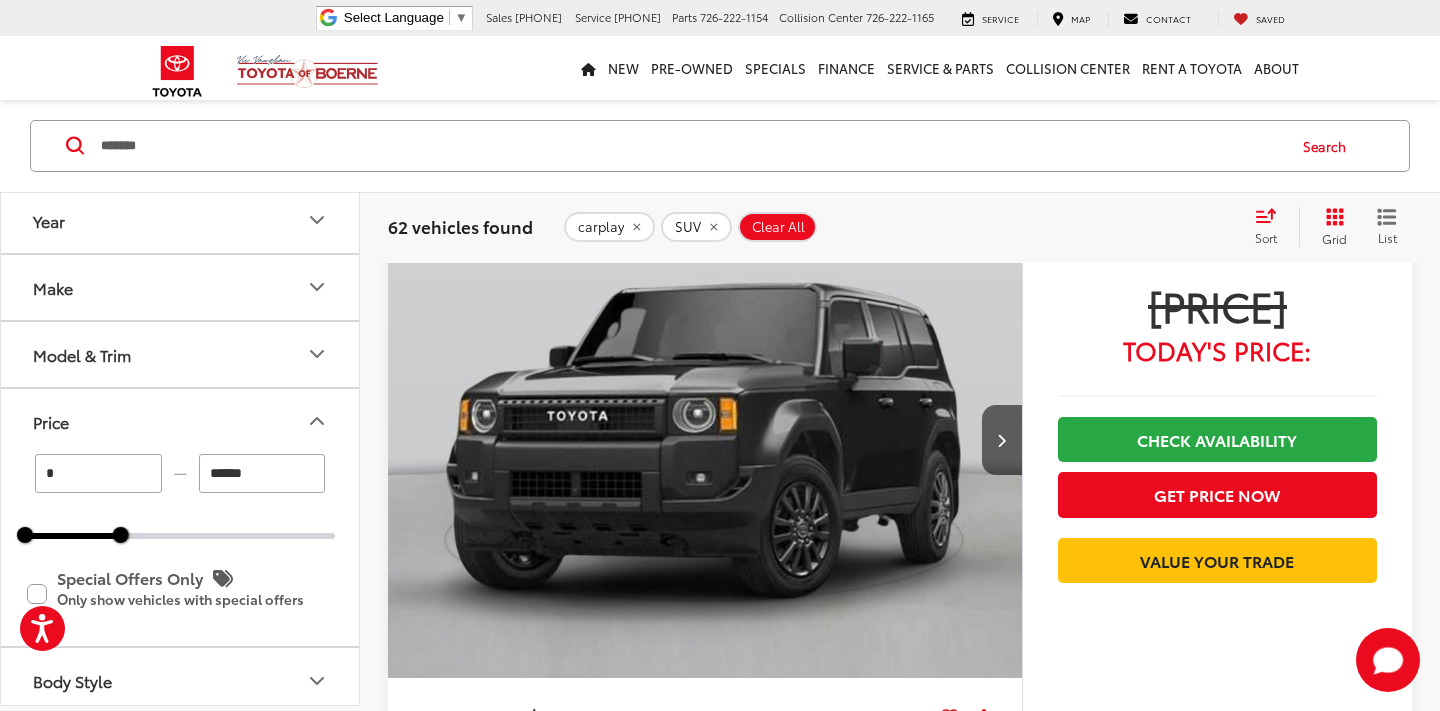 click on "******" at bounding box center (262, 473) 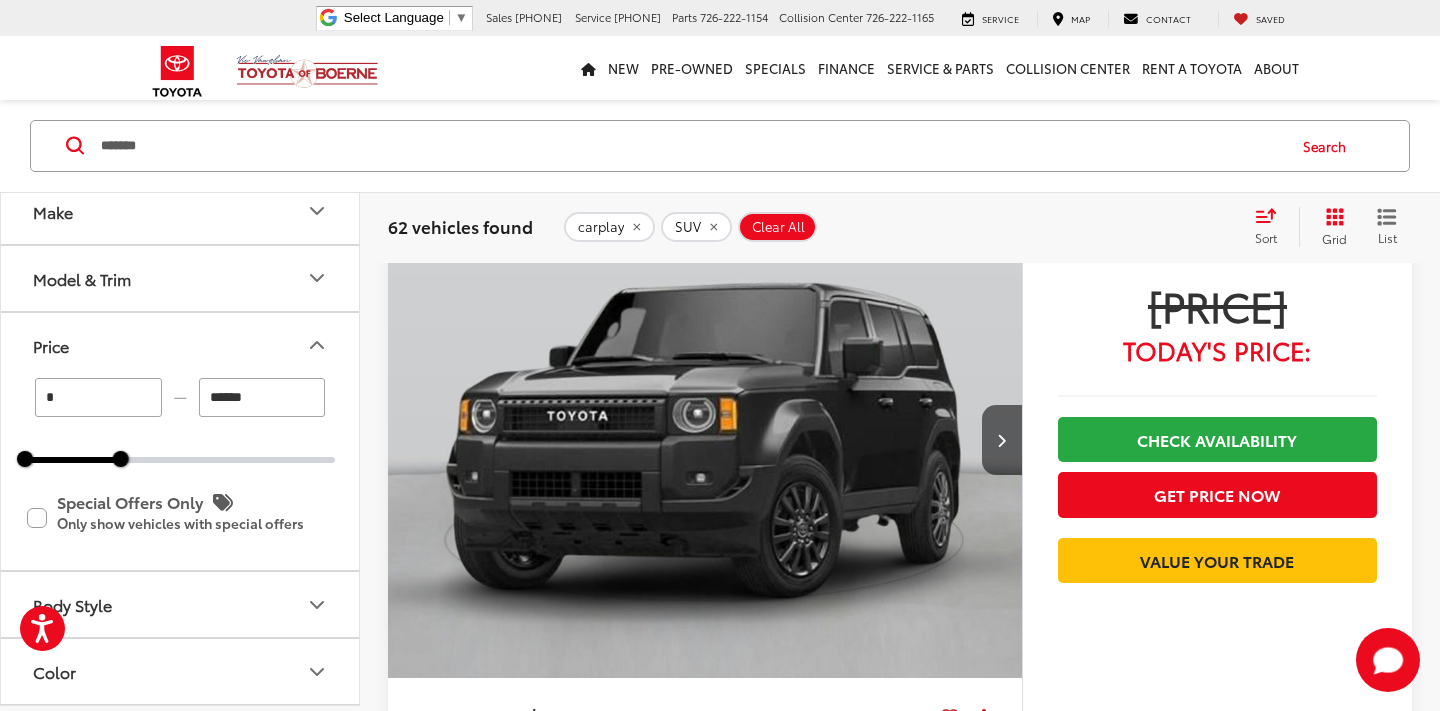 scroll, scrollTop: 78, scrollLeft: 0, axis: vertical 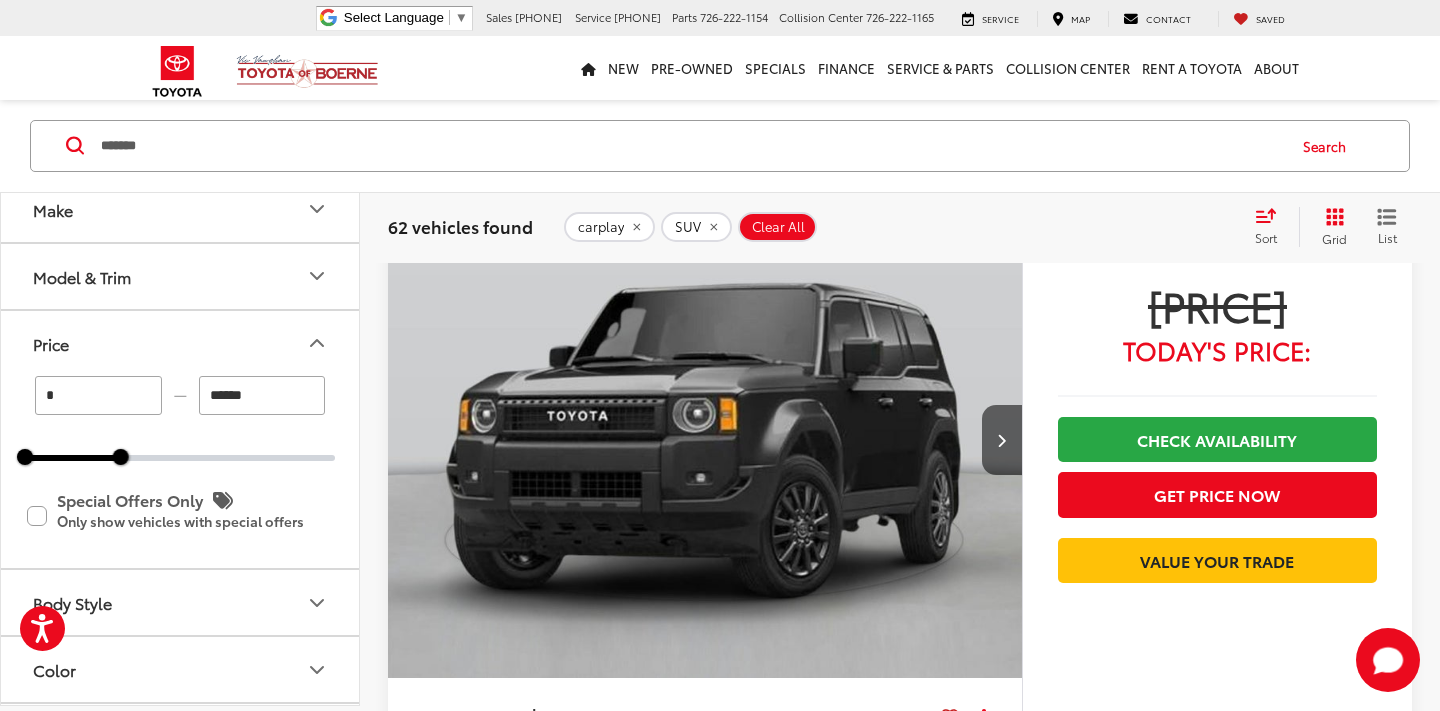 click on "Price" at bounding box center (181, 343) 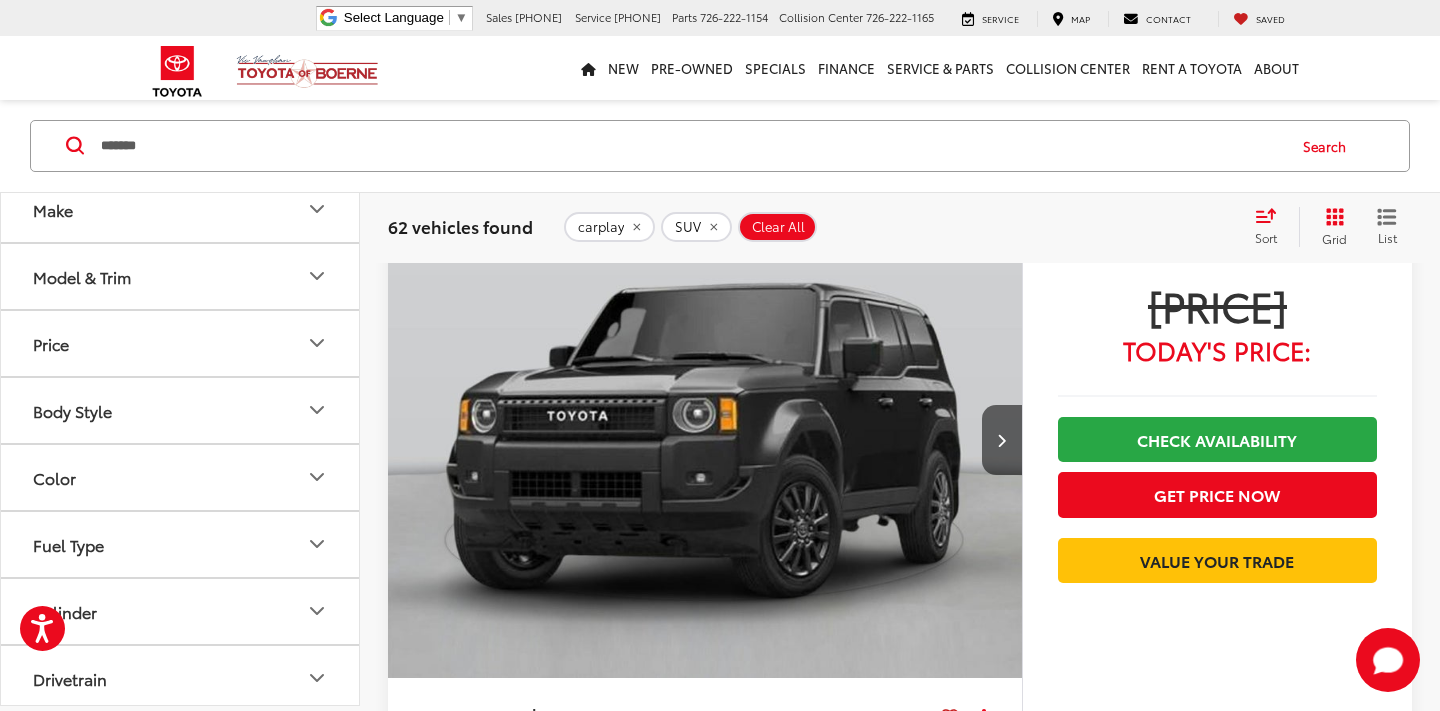 click on "Price" at bounding box center [181, 343] 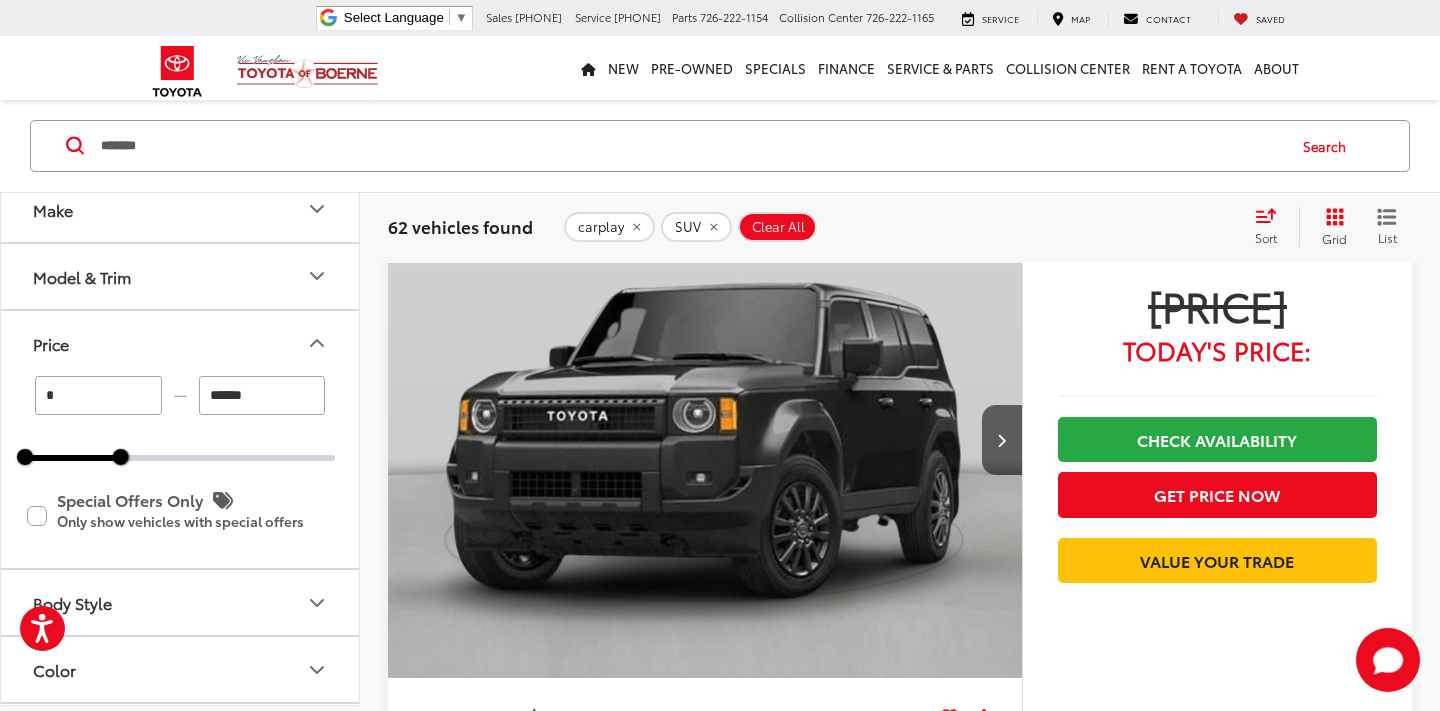 click on "******" at bounding box center (262, 395) 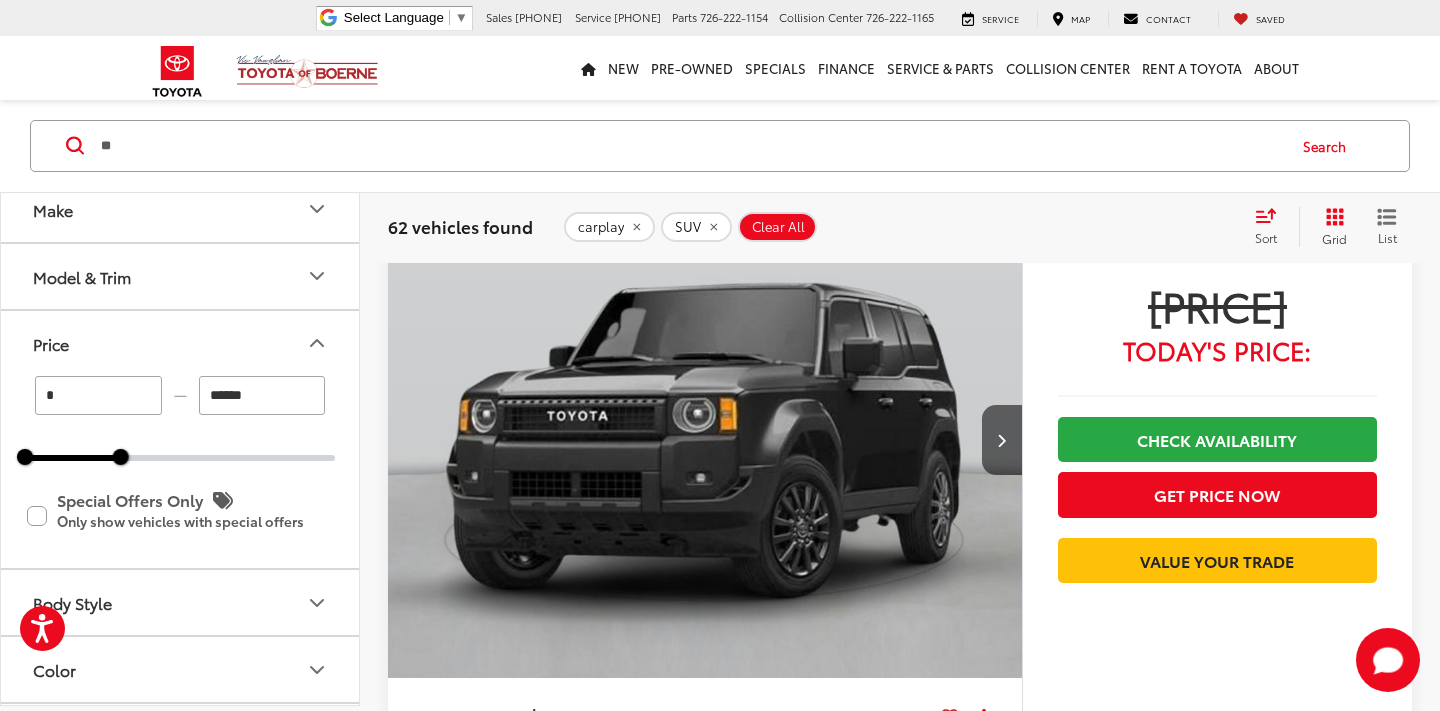 type on "*" 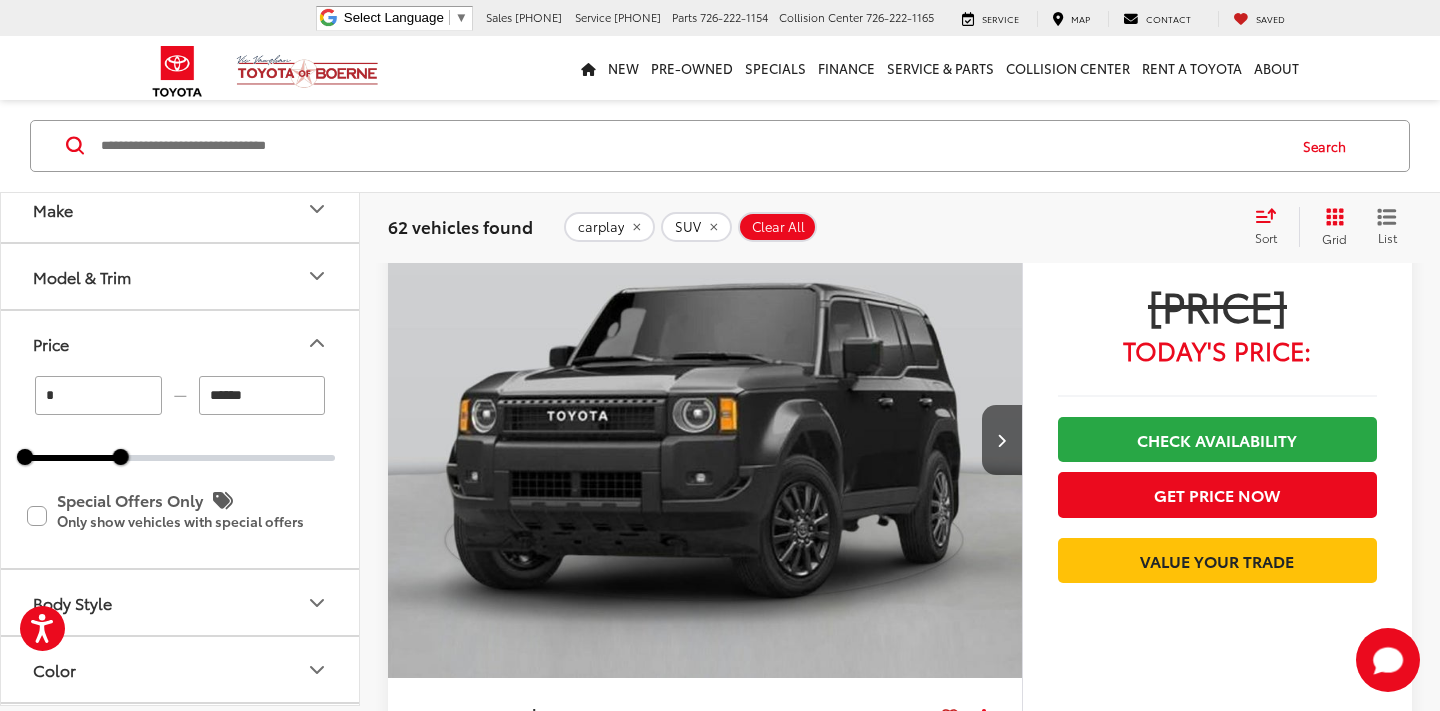 type 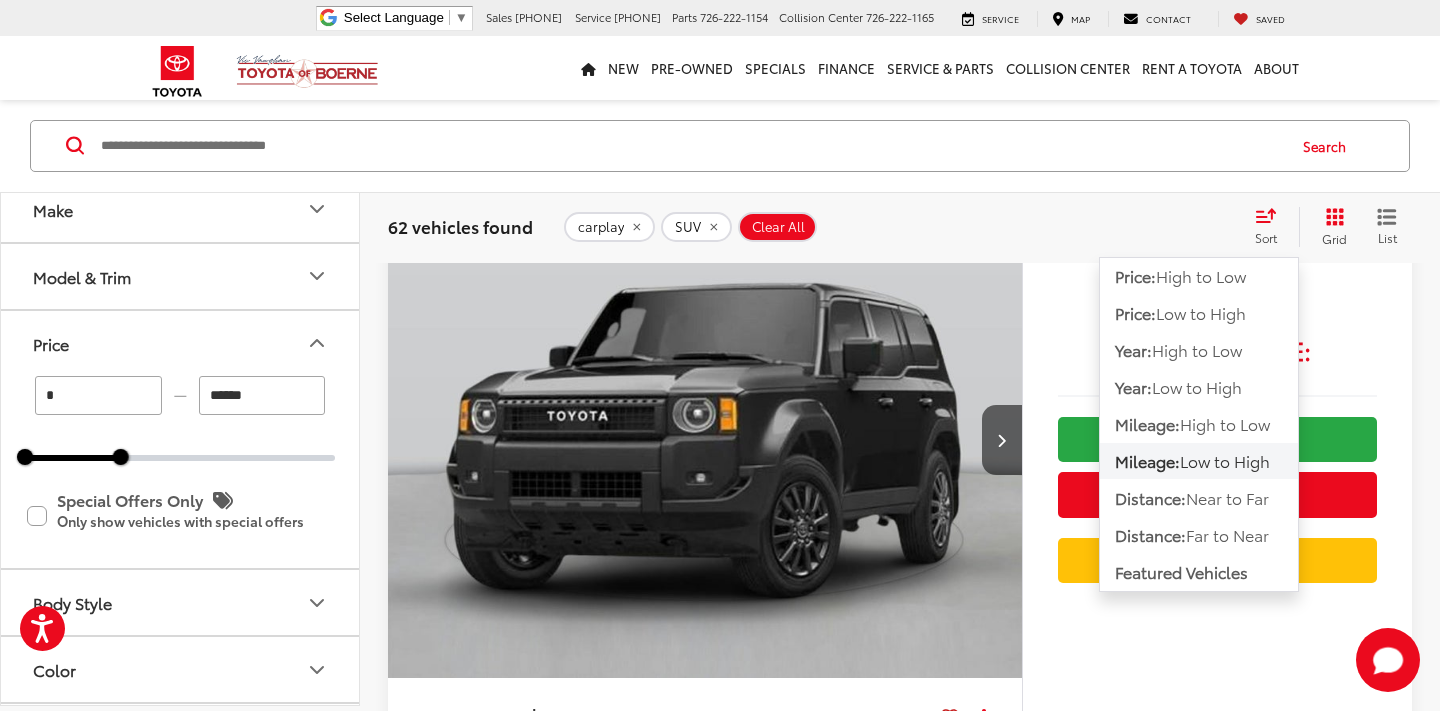 click on "carplay SUV Clear All + [NUMBER]" at bounding box center [900, 227] 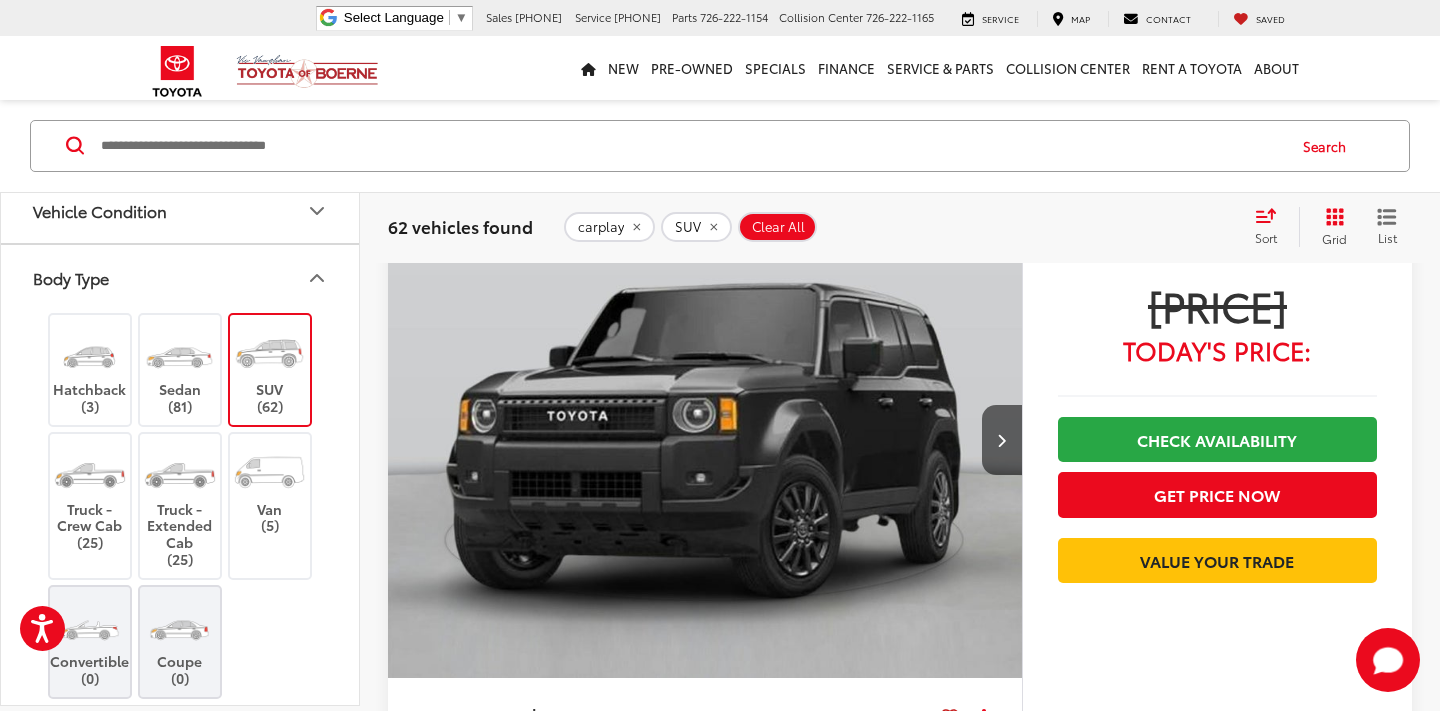 scroll, scrollTop: 954, scrollLeft: 0, axis: vertical 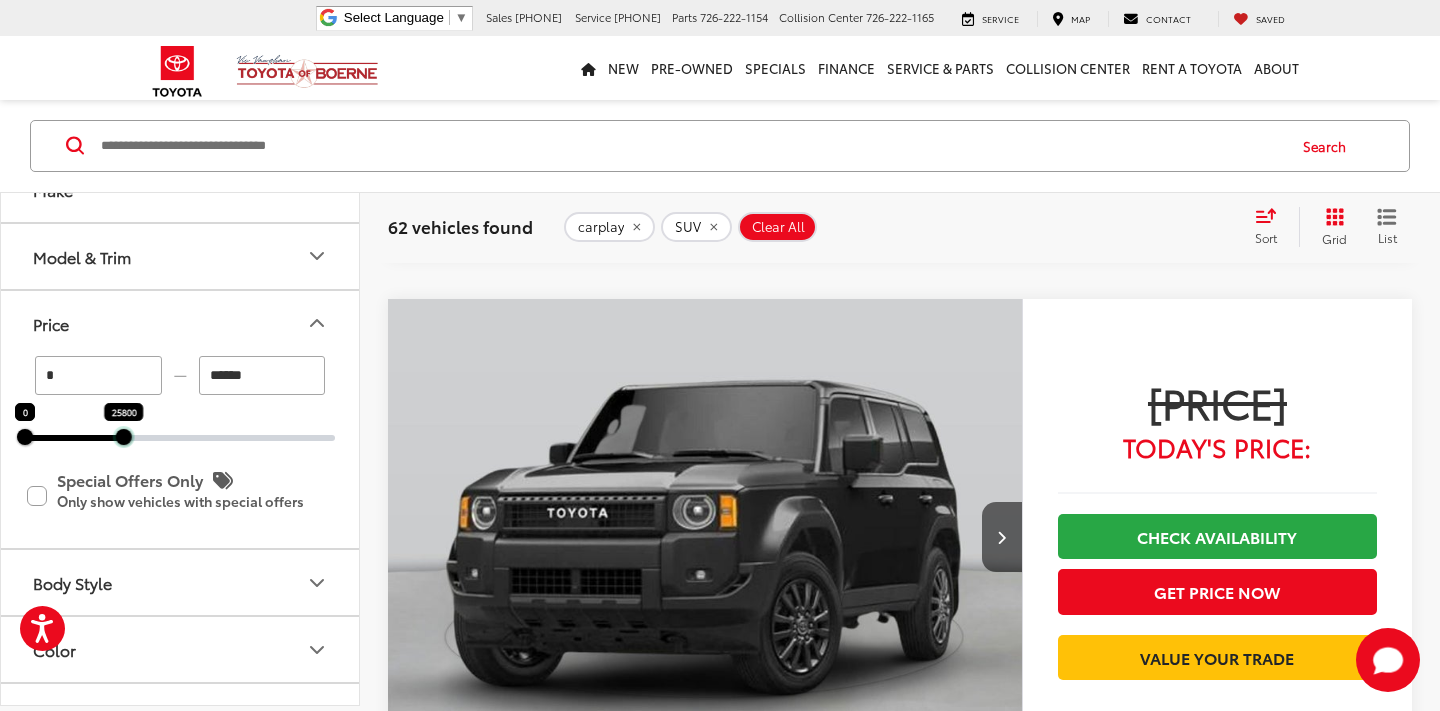 click at bounding box center (124, 437) 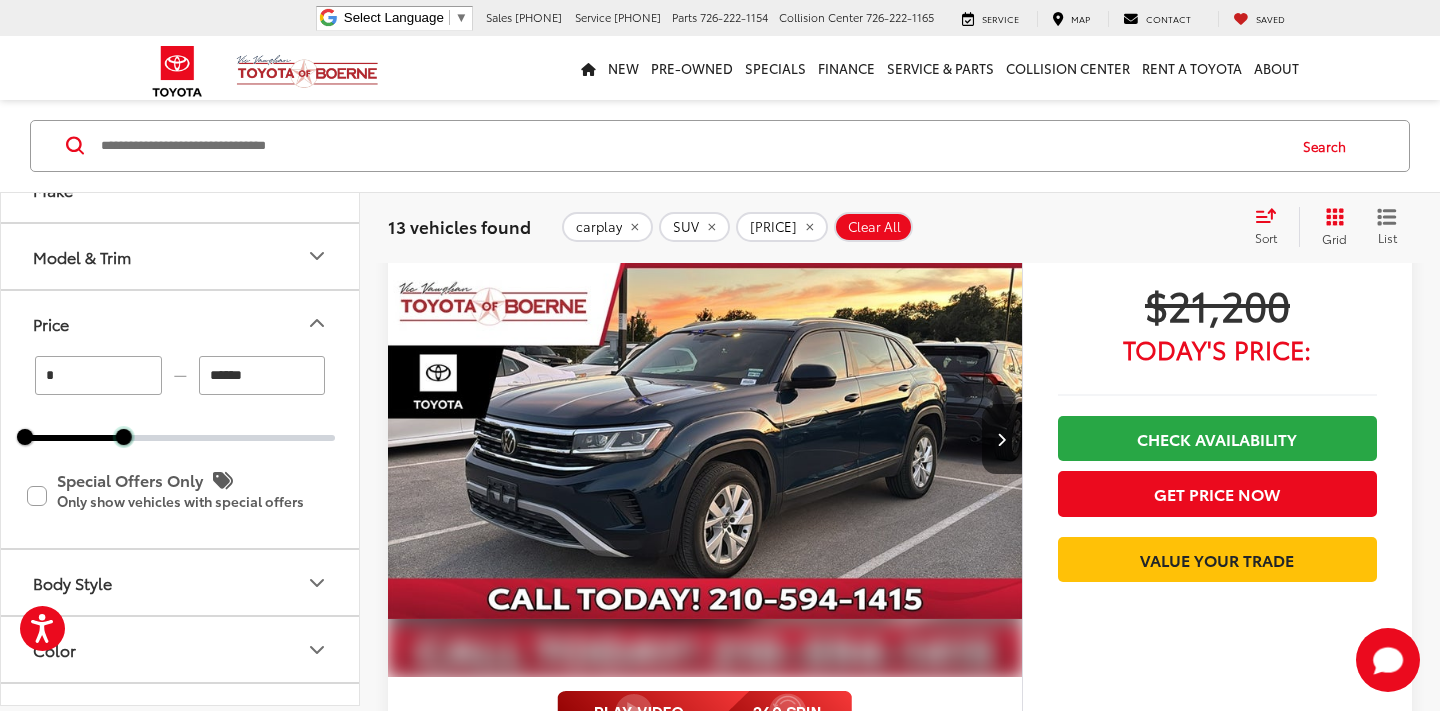 scroll, scrollTop: 130, scrollLeft: 0, axis: vertical 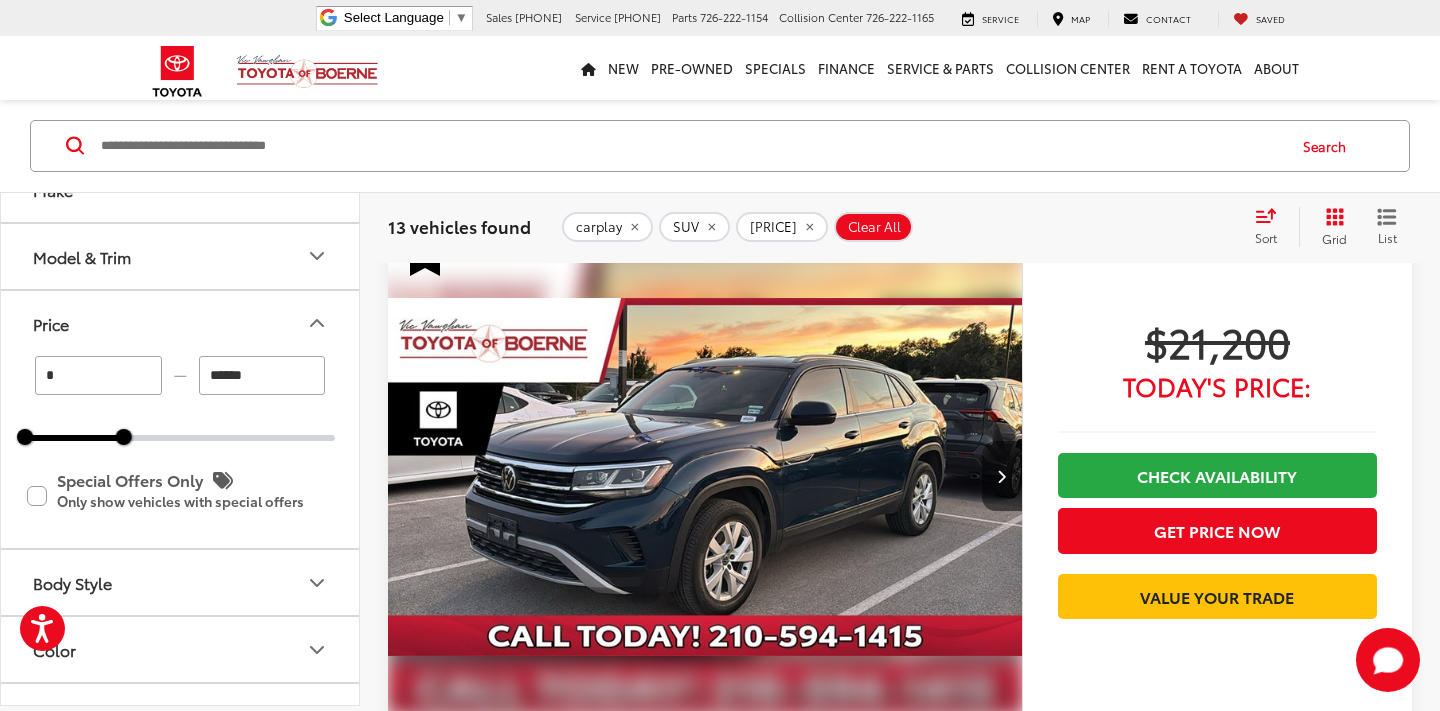 click at bounding box center [1002, 476] 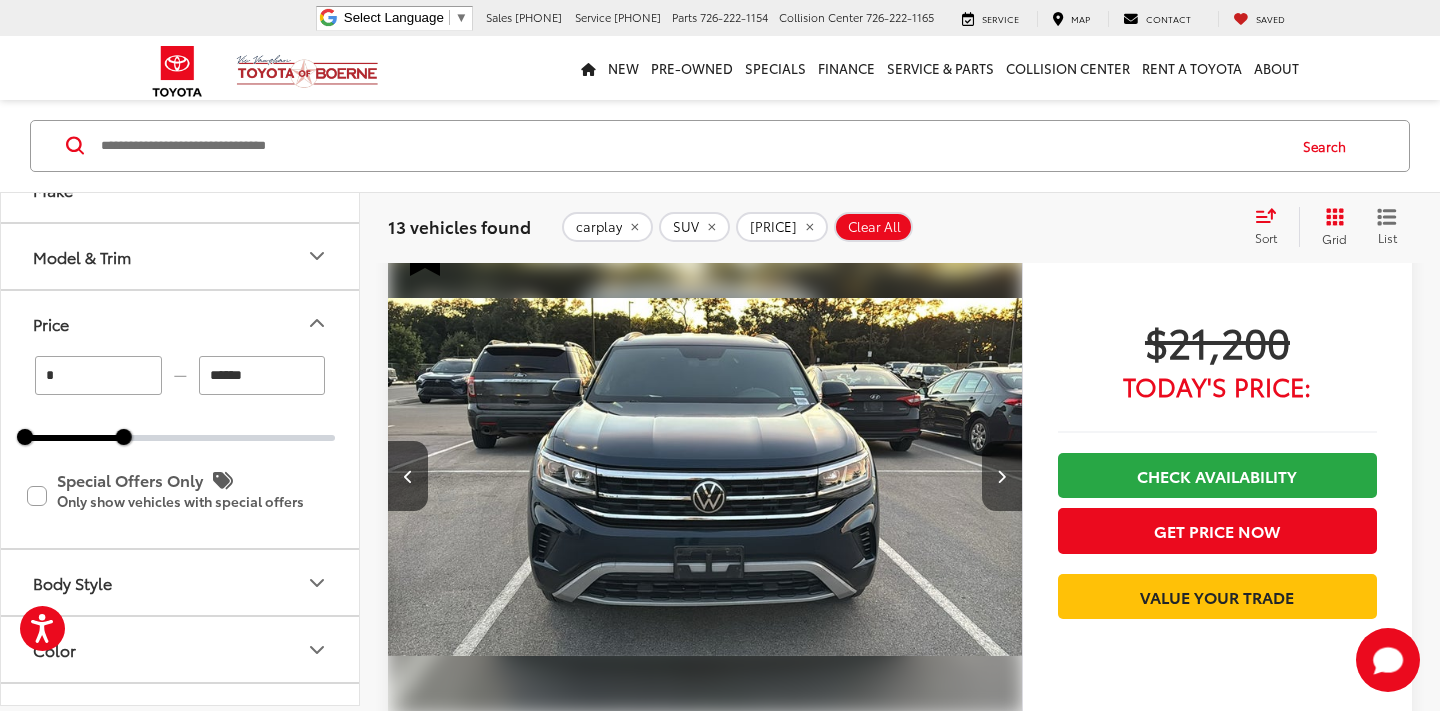 click at bounding box center (1002, 476) 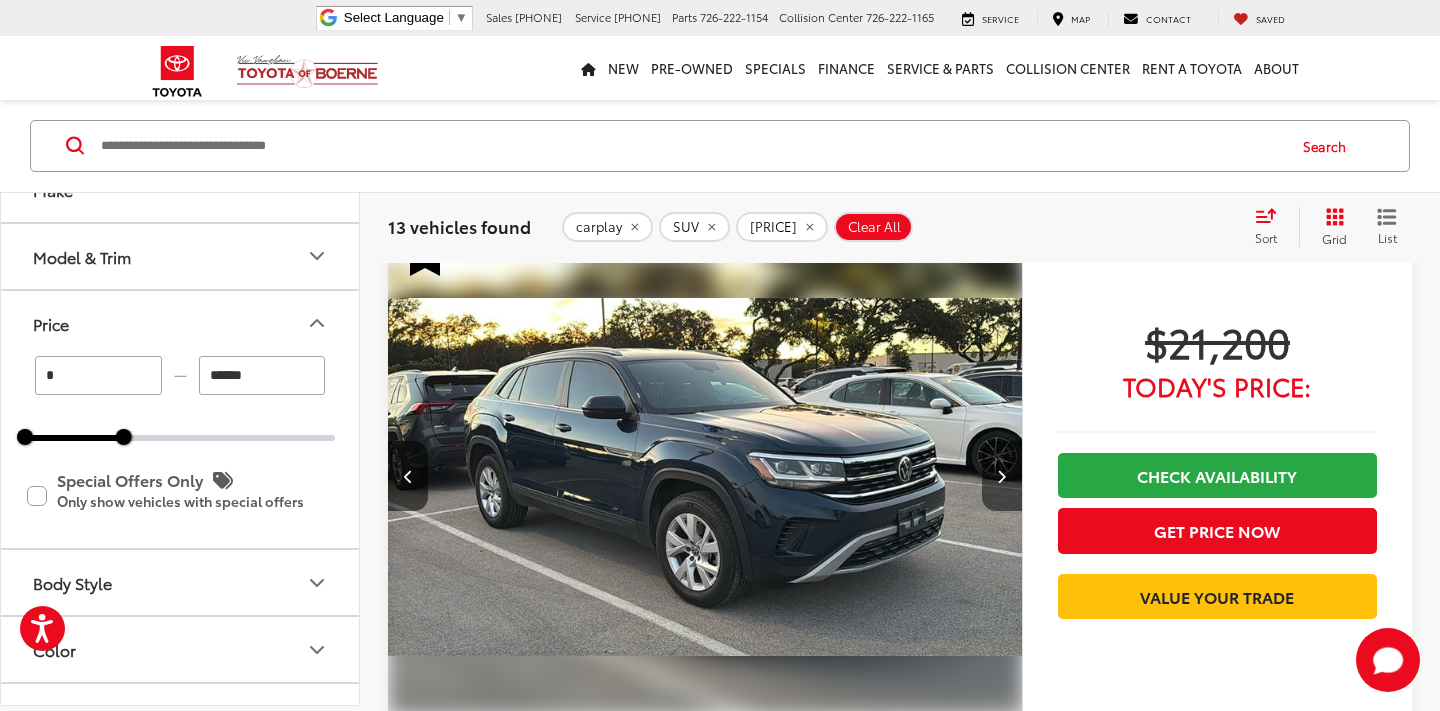 click at bounding box center (1002, 476) 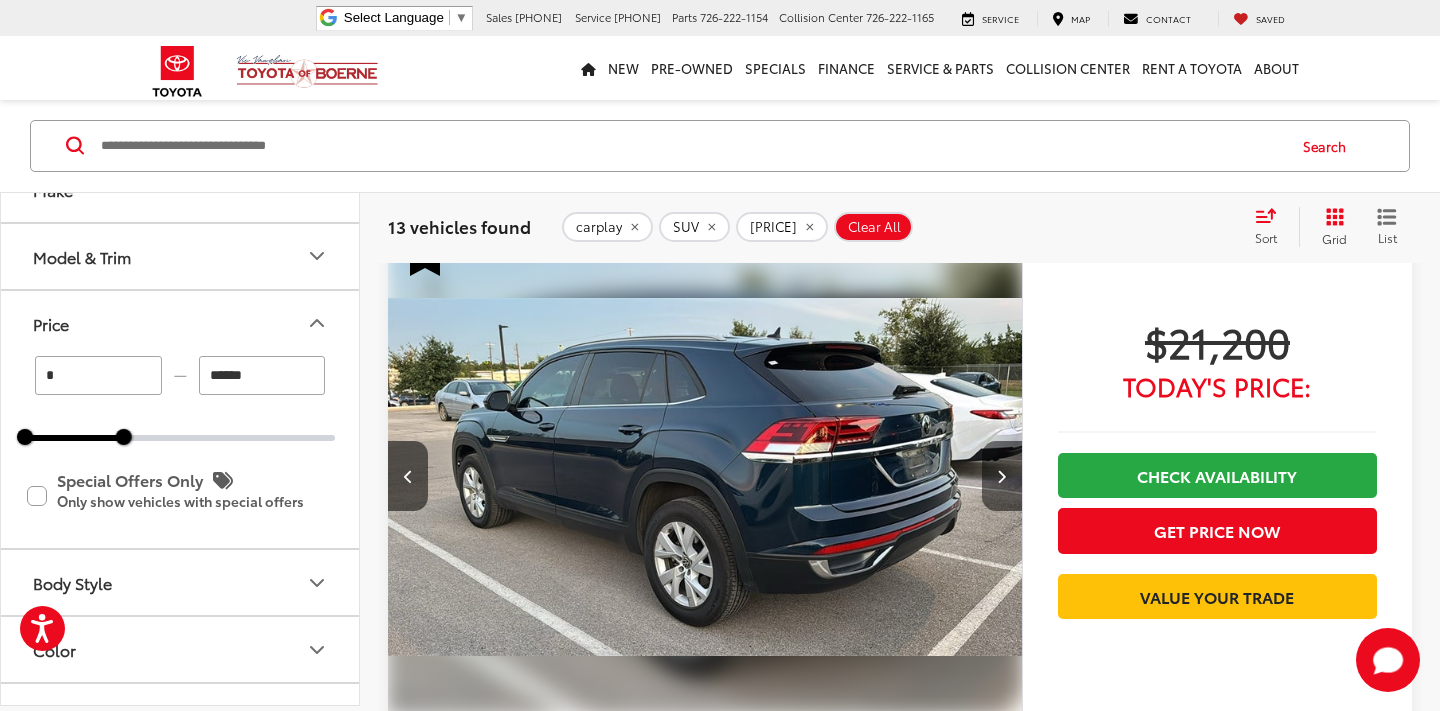 click at bounding box center [1002, 476] 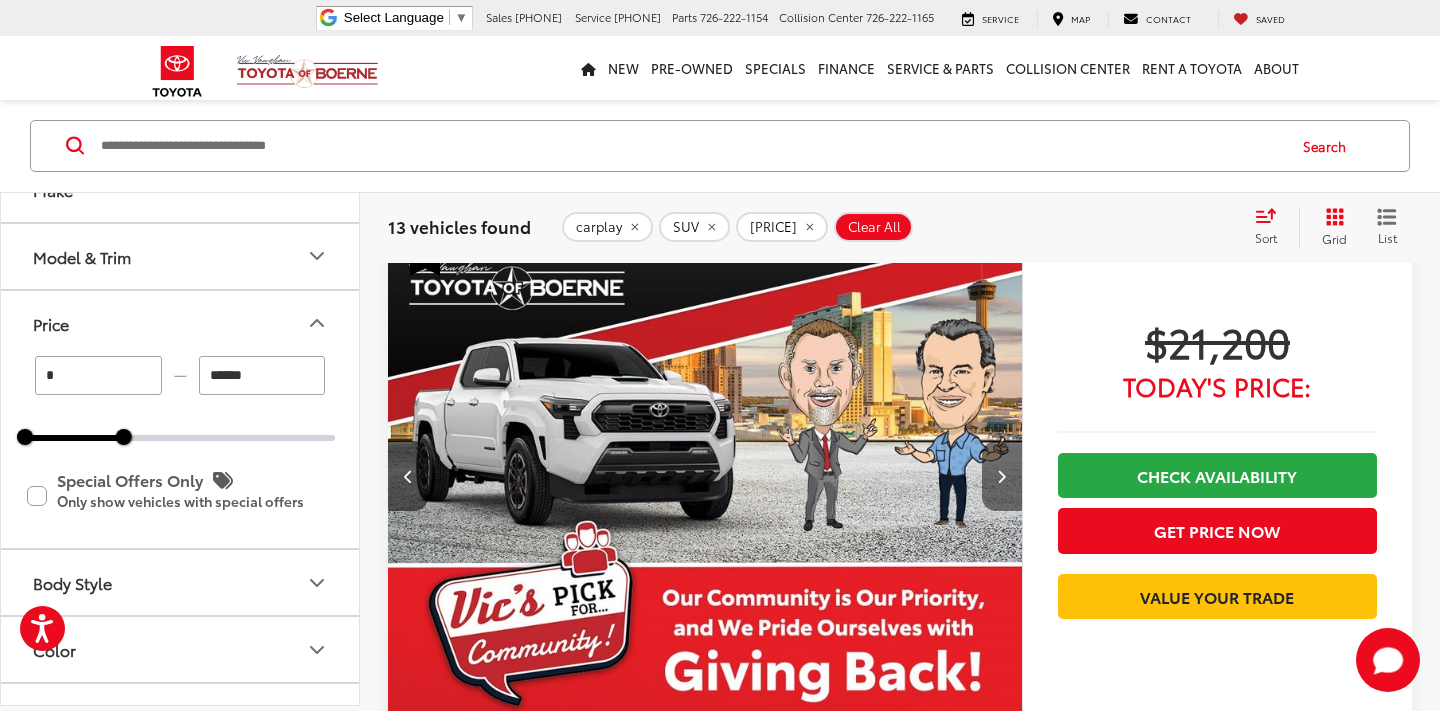 click at bounding box center (1002, 476) 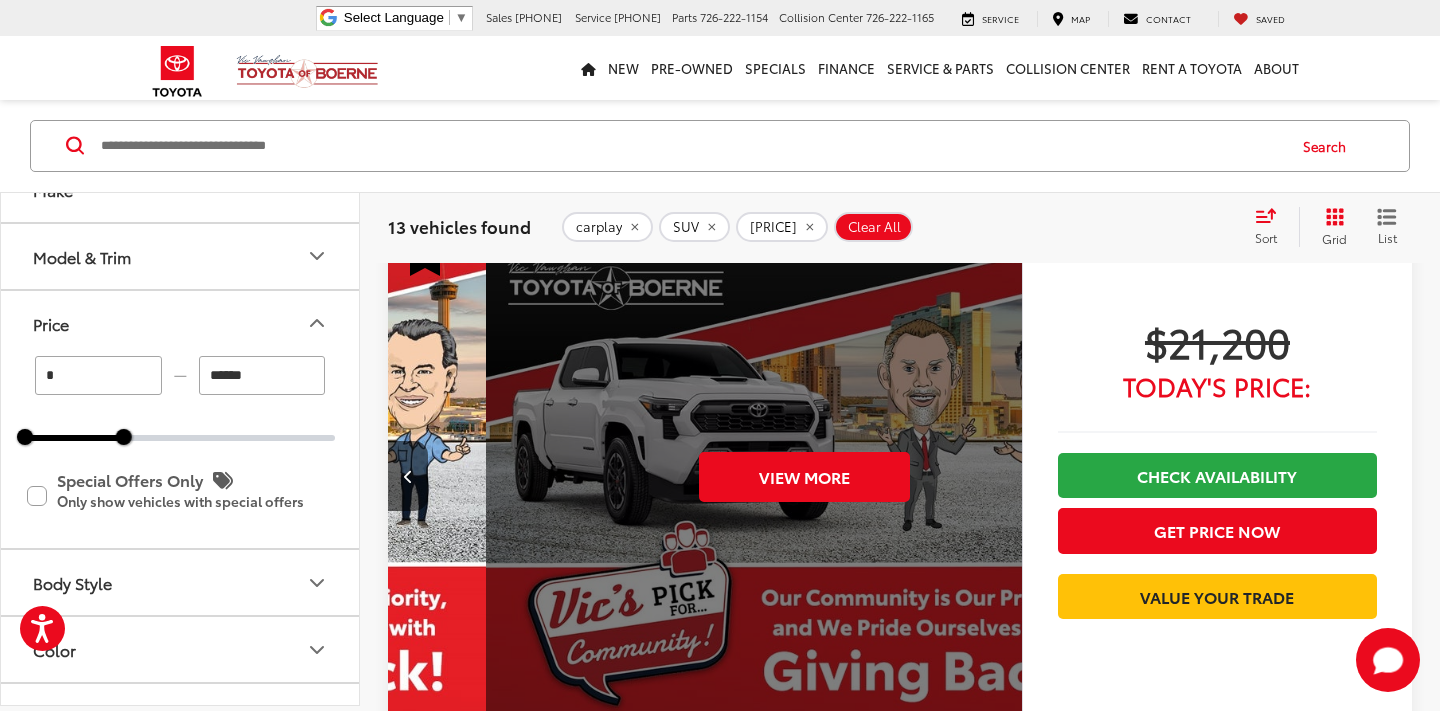 scroll, scrollTop: 0, scrollLeft: 3185, axis: horizontal 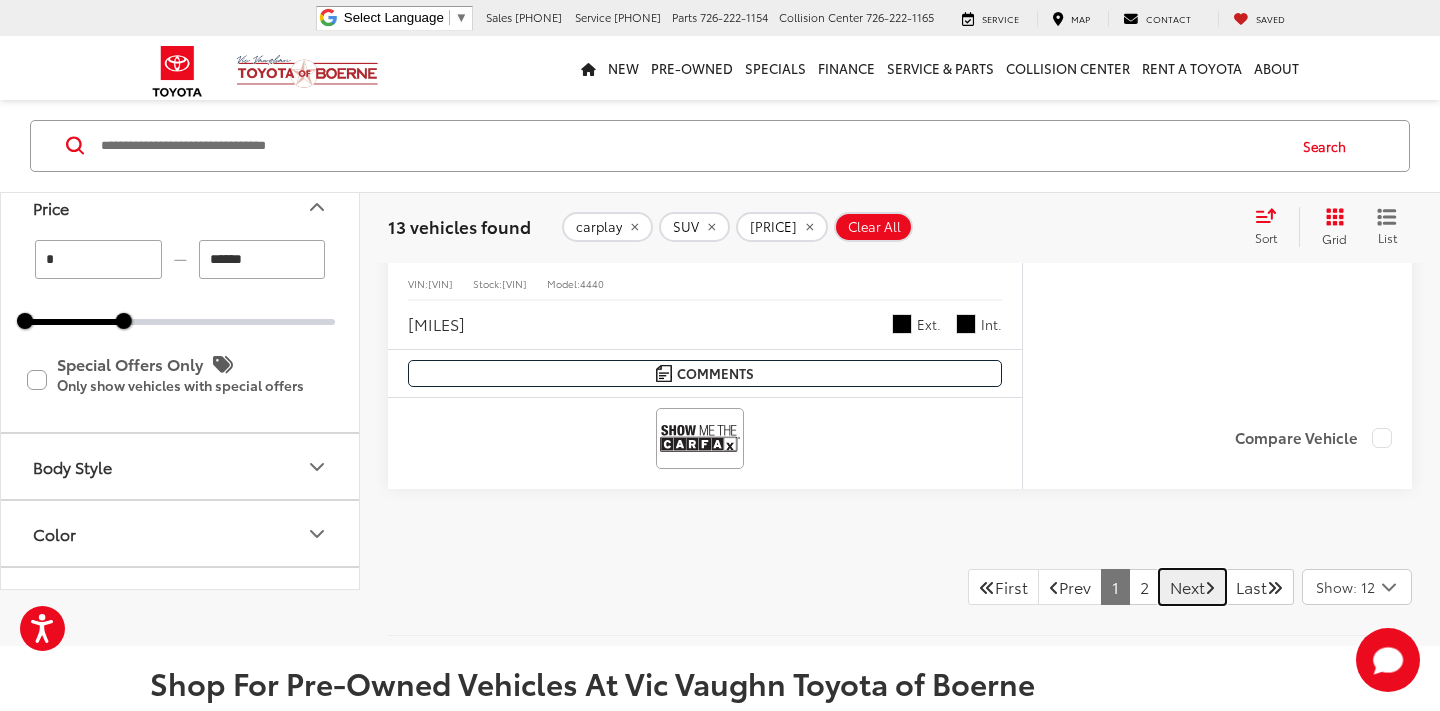 click on "Next" at bounding box center [1192, 587] 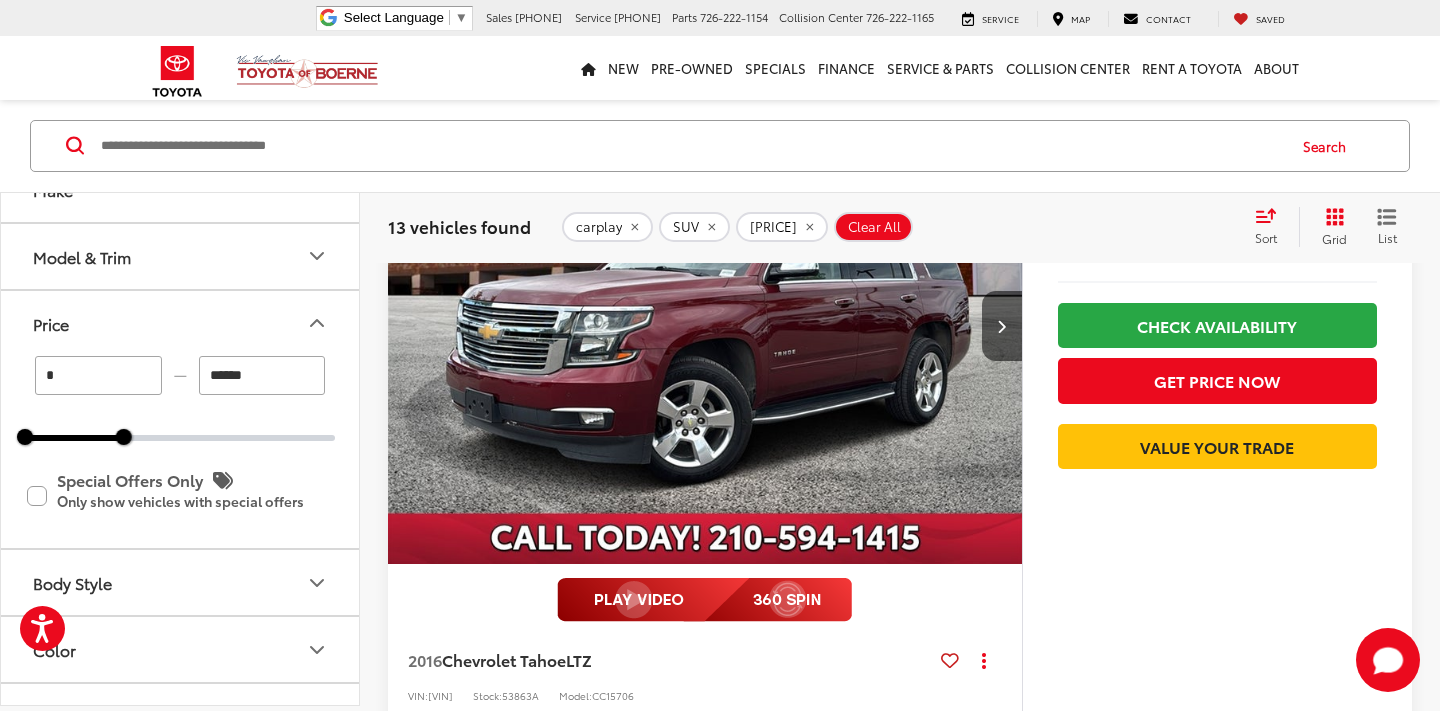 scroll, scrollTop: 0, scrollLeft: 0, axis: both 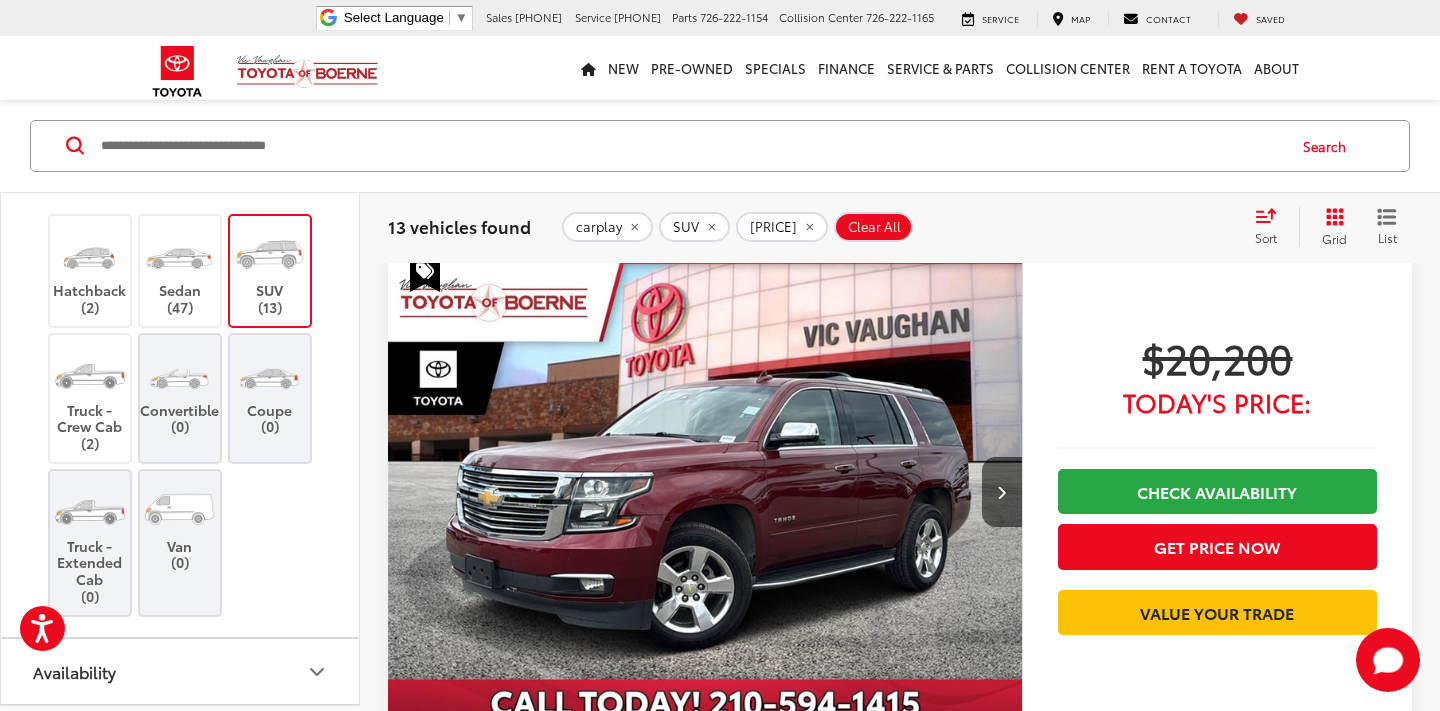 click on "Availability" at bounding box center [181, 671] 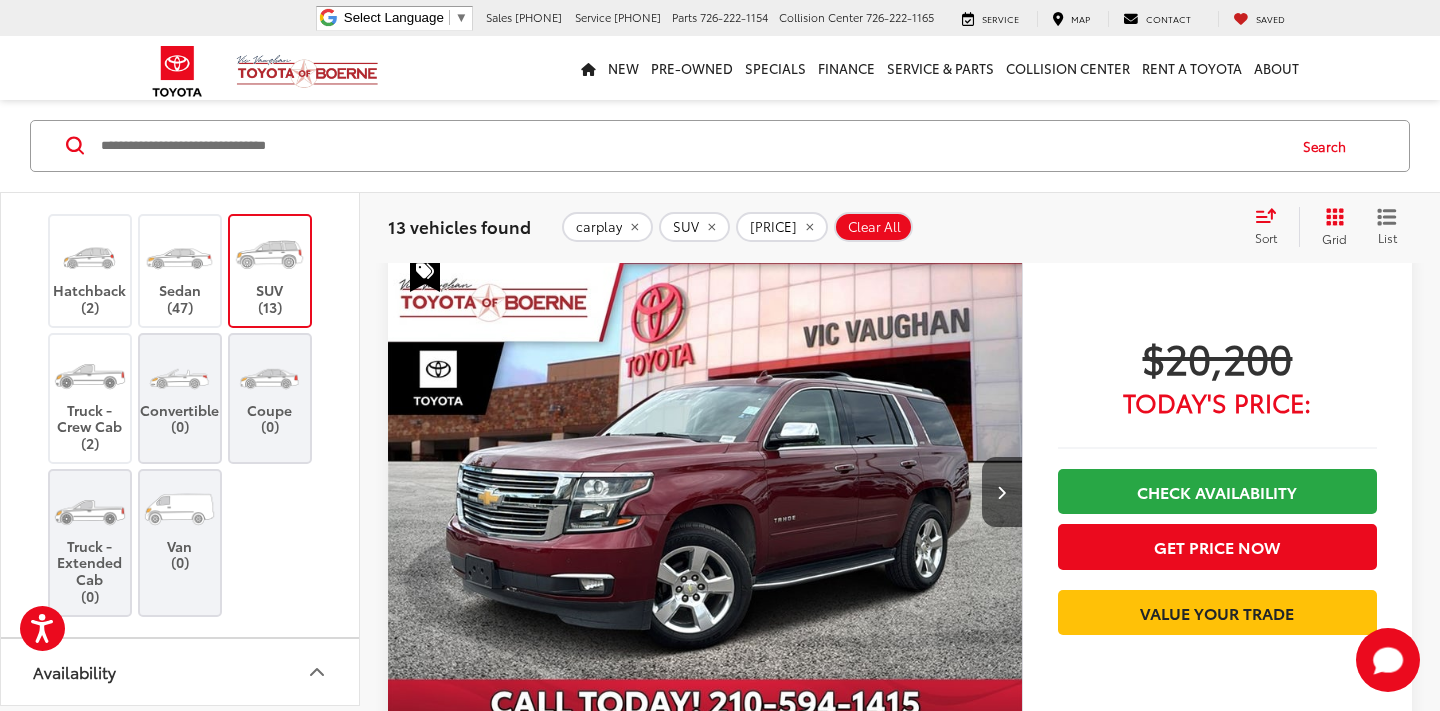 click 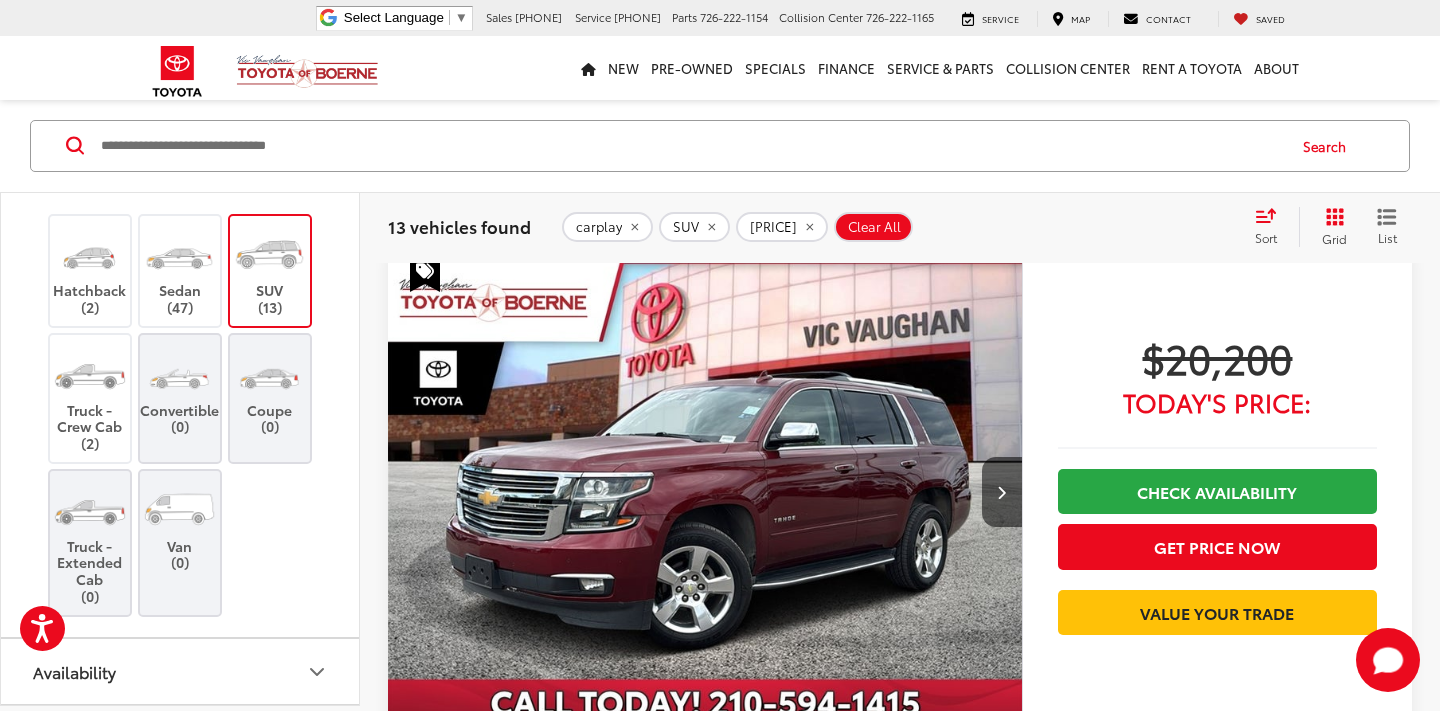 click 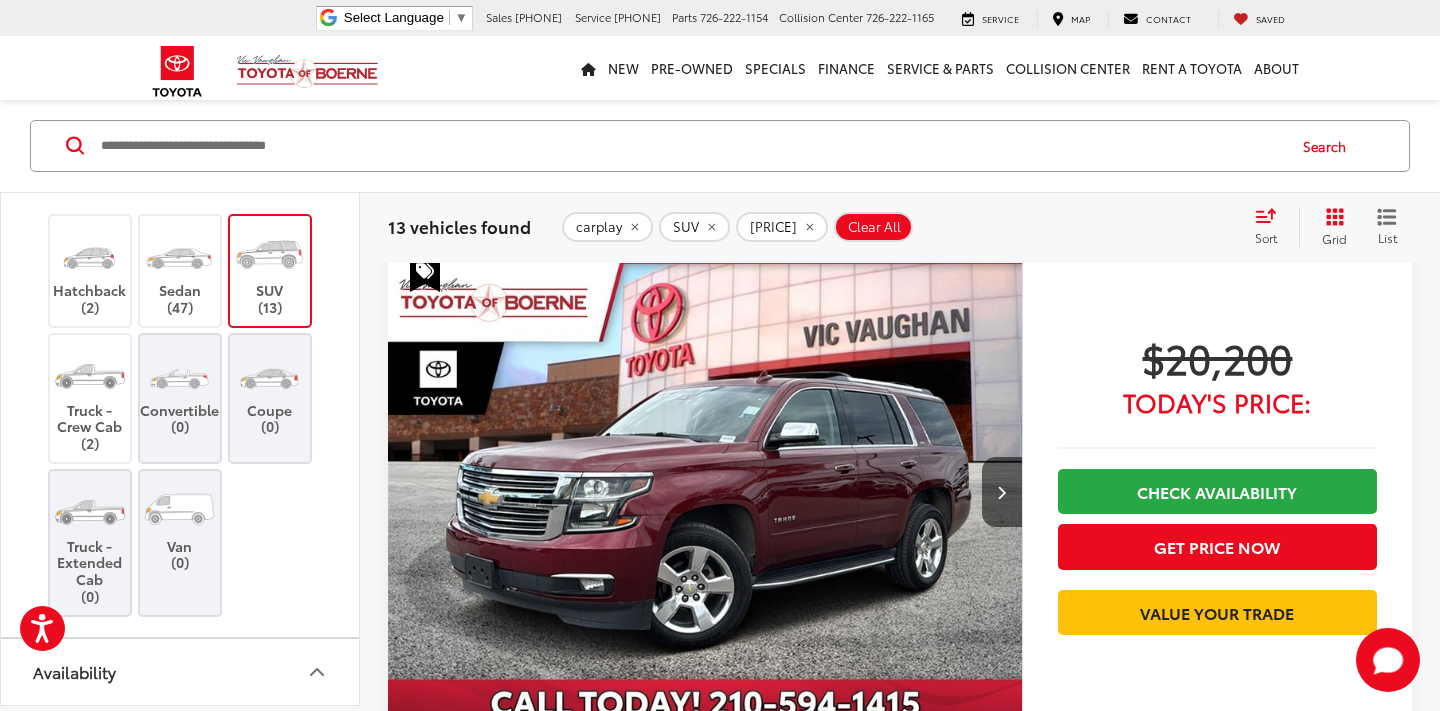 scroll, scrollTop: 1028, scrollLeft: 0, axis: vertical 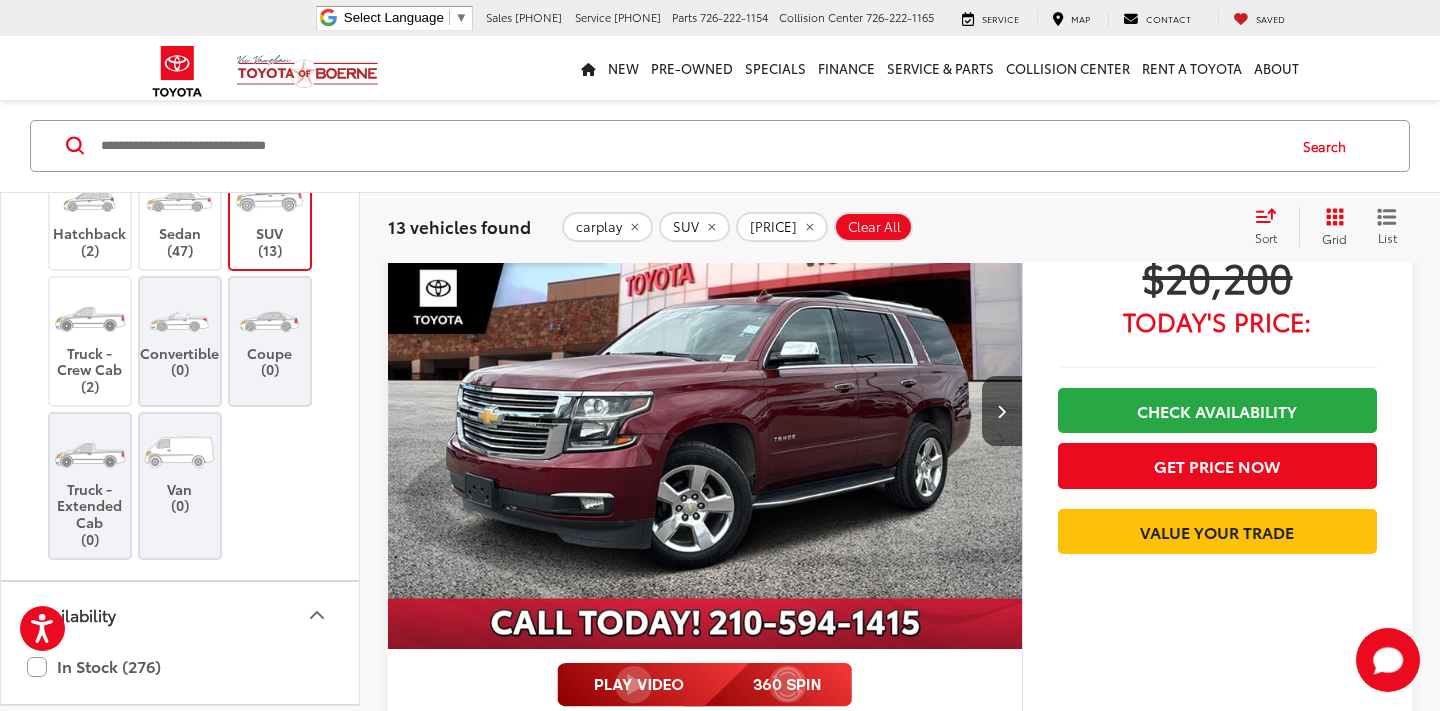 click 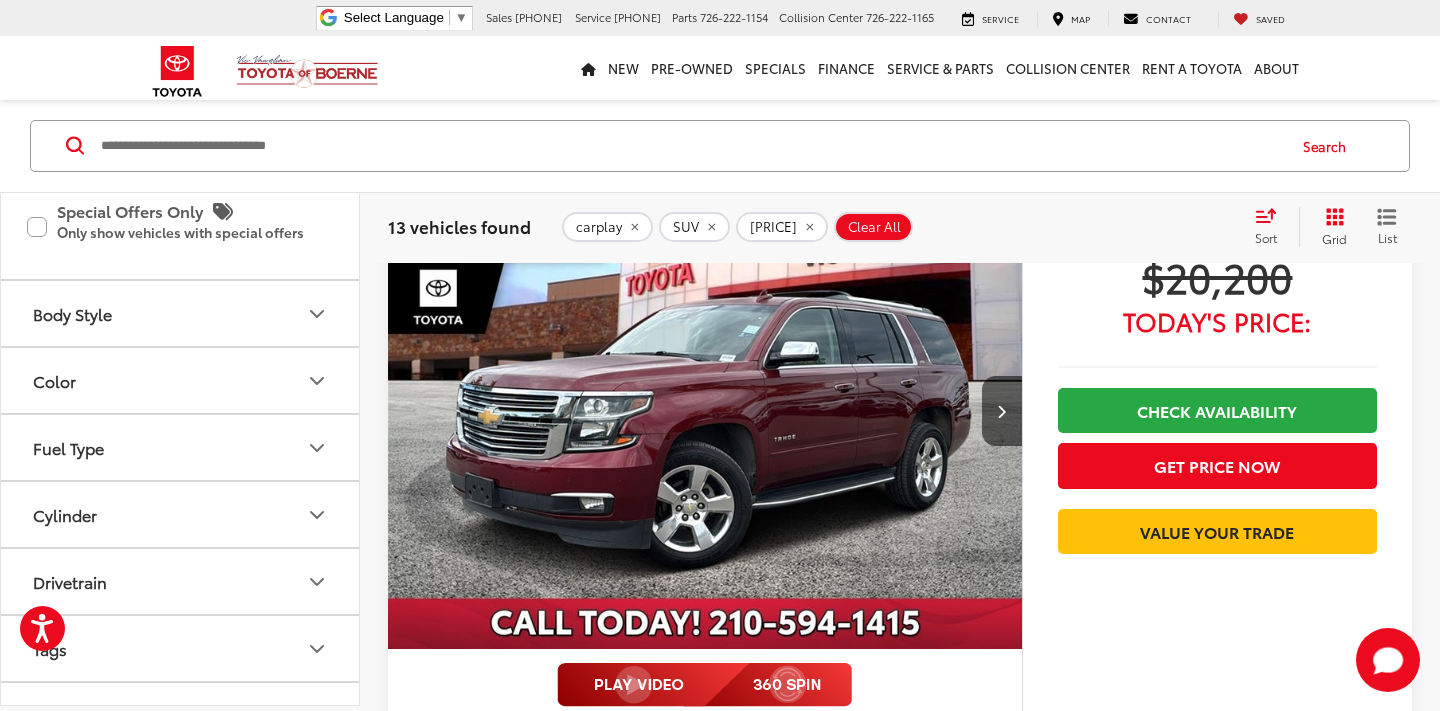 scroll, scrollTop: 0, scrollLeft: 0, axis: both 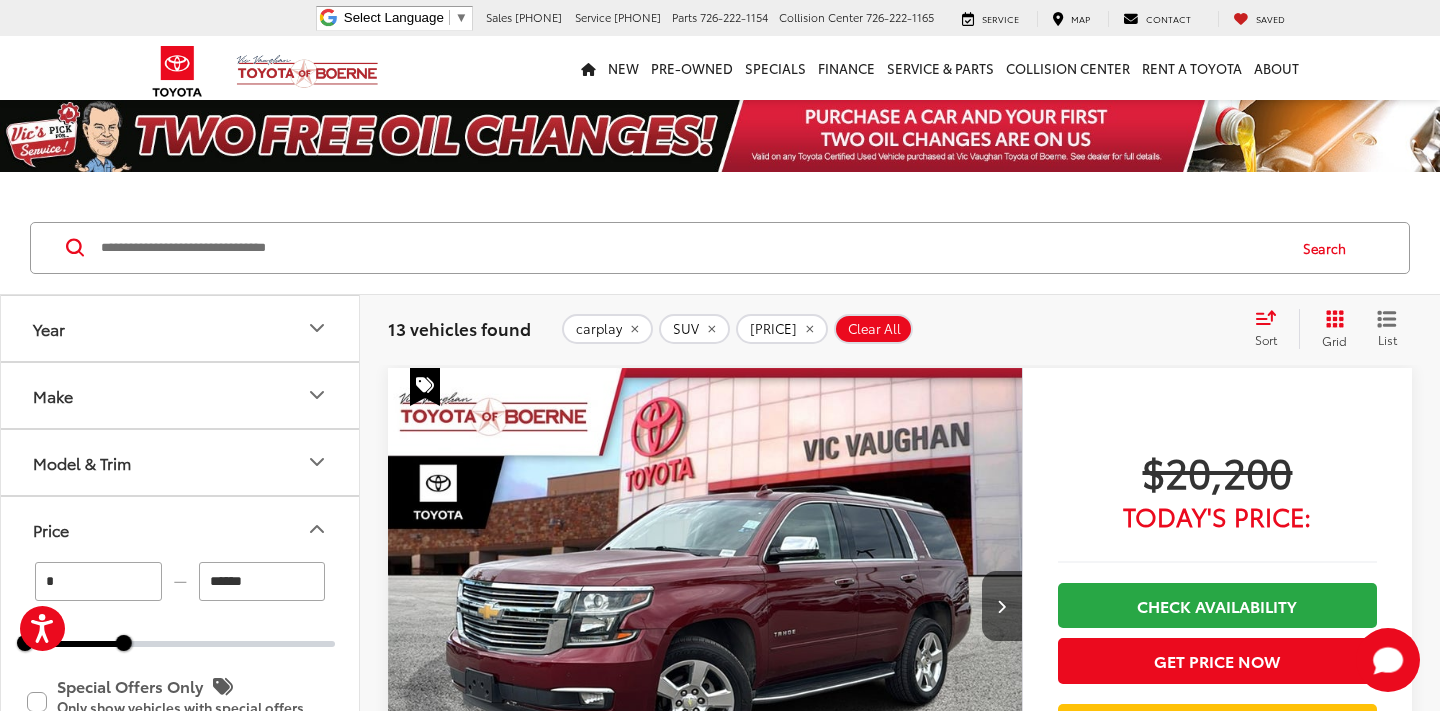 click 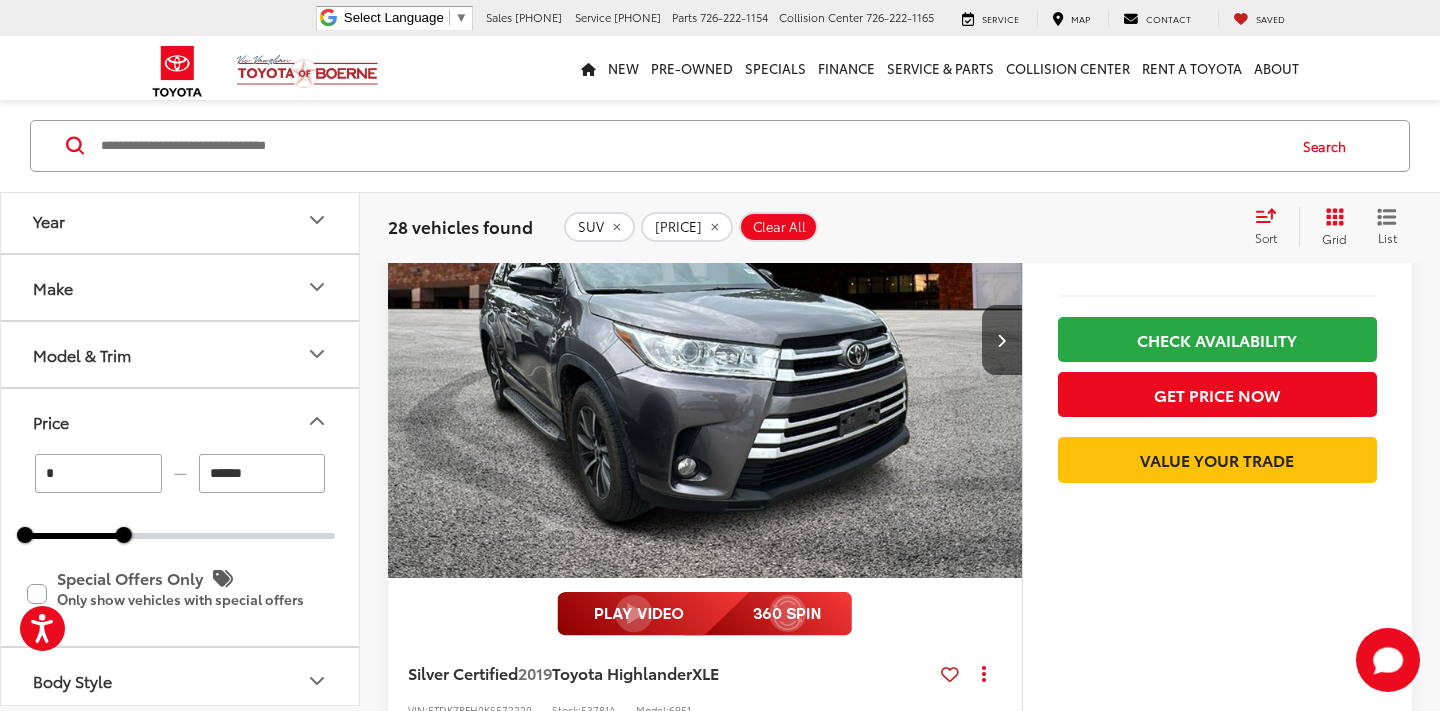 scroll, scrollTop: 6903, scrollLeft: 0, axis: vertical 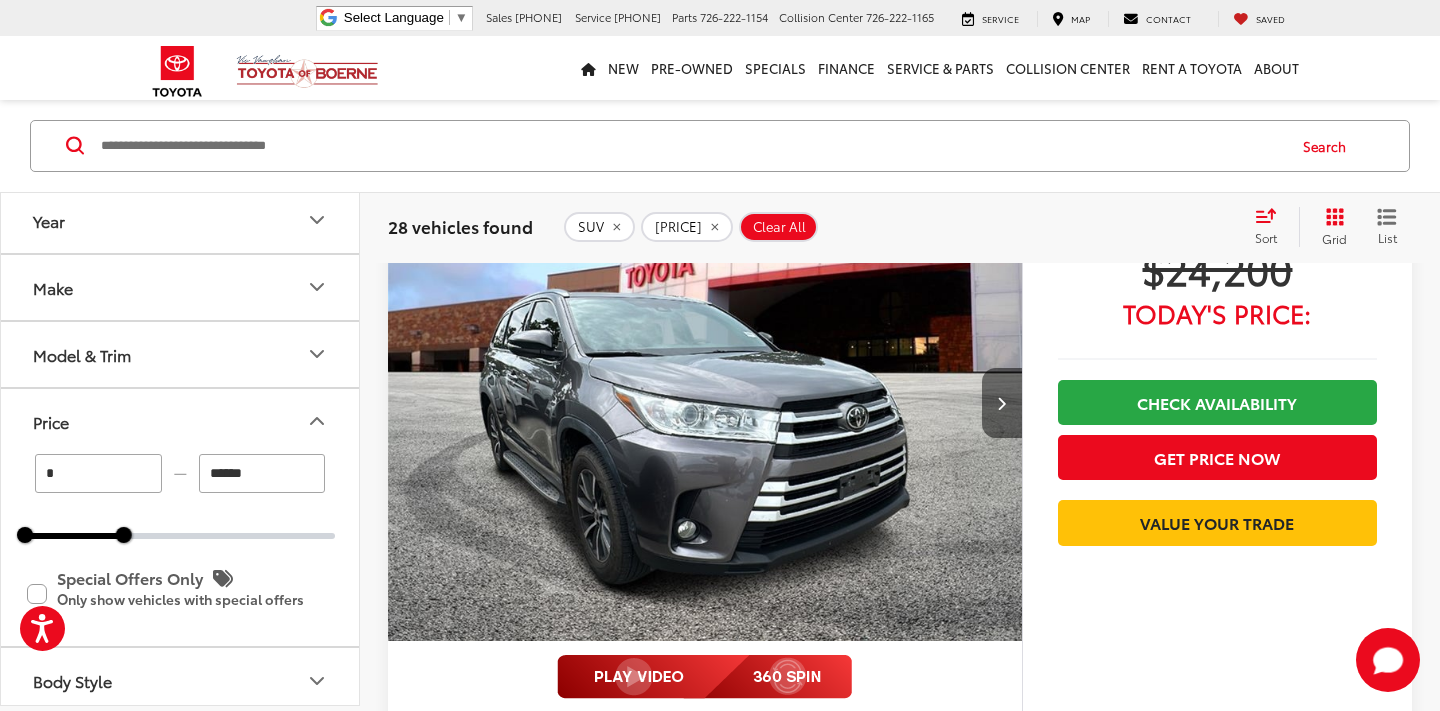 click at bounding box center [1002, 403] 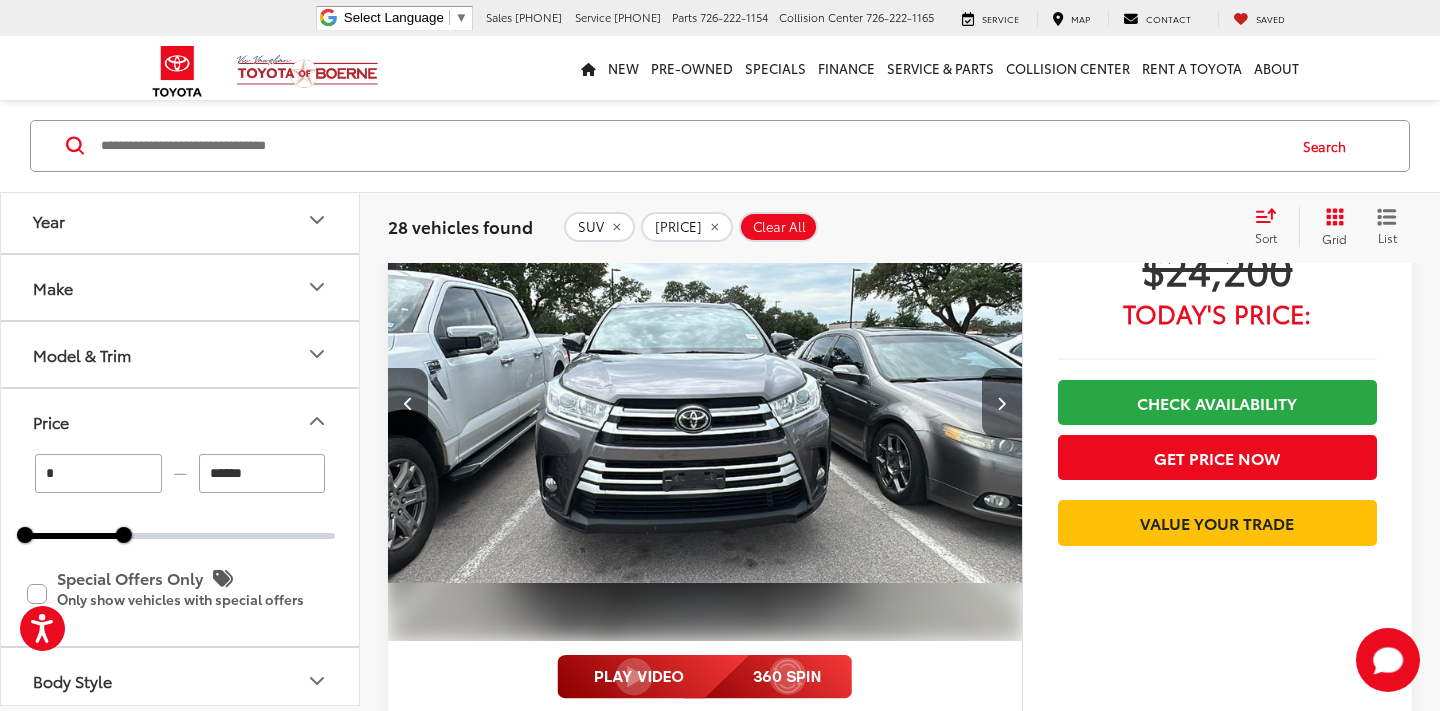 click at bounding box center [1002, 403] 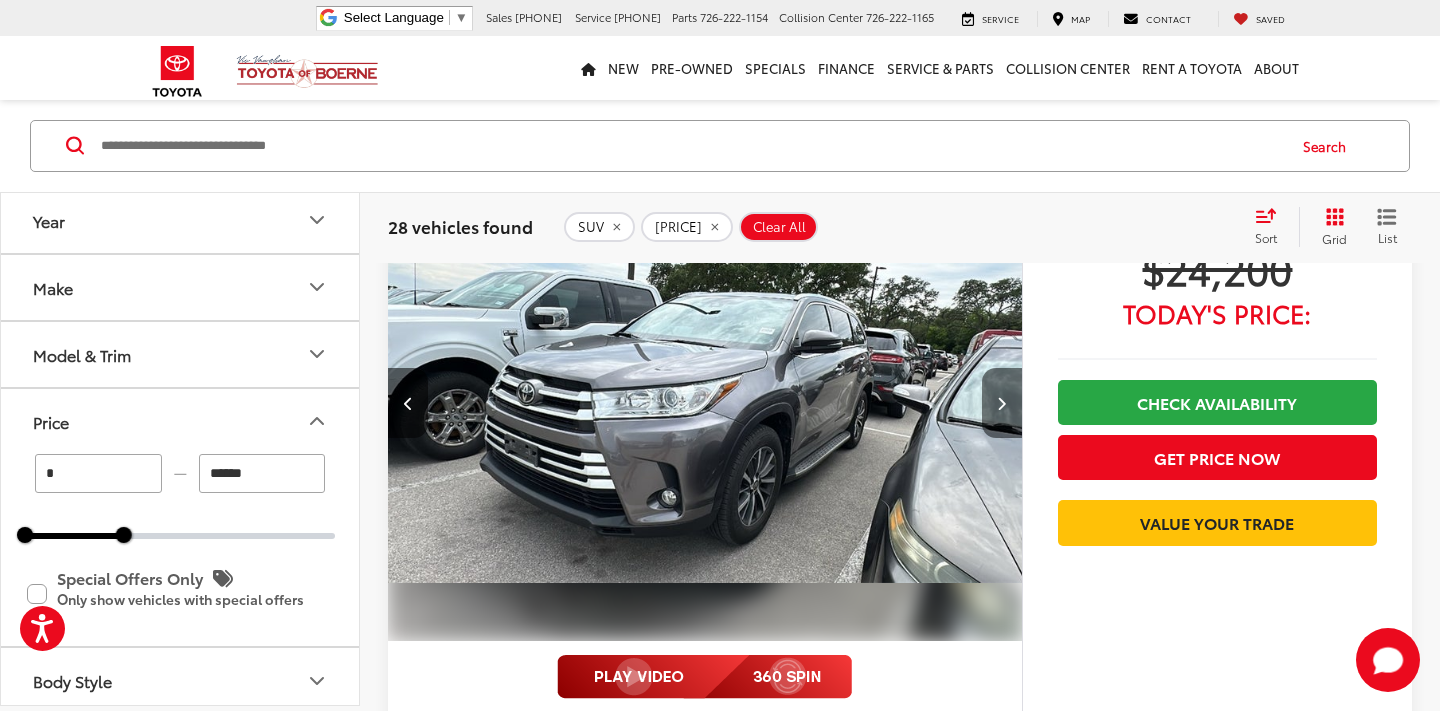 click at bounding box center [1002, 403] 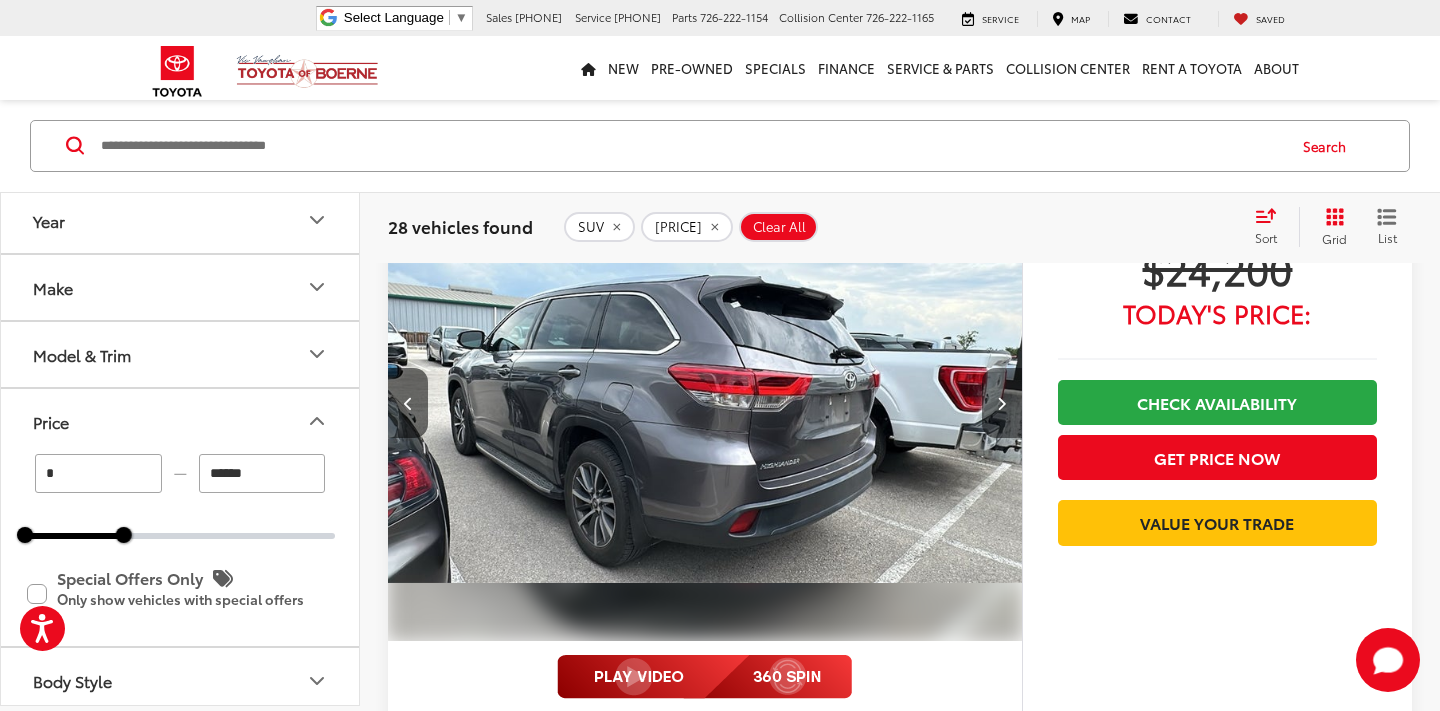 click at bounding box center [1002, 403] 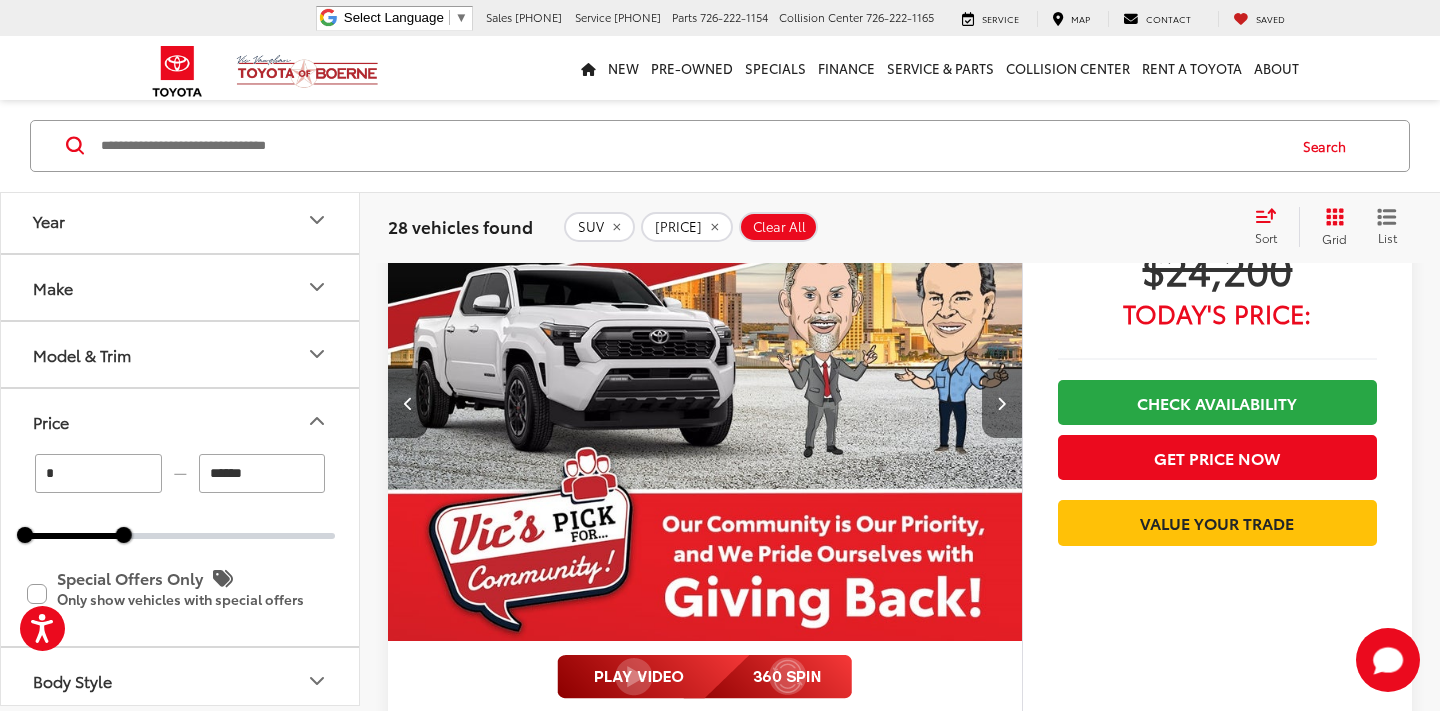 click at bounding box center [1002, 403] 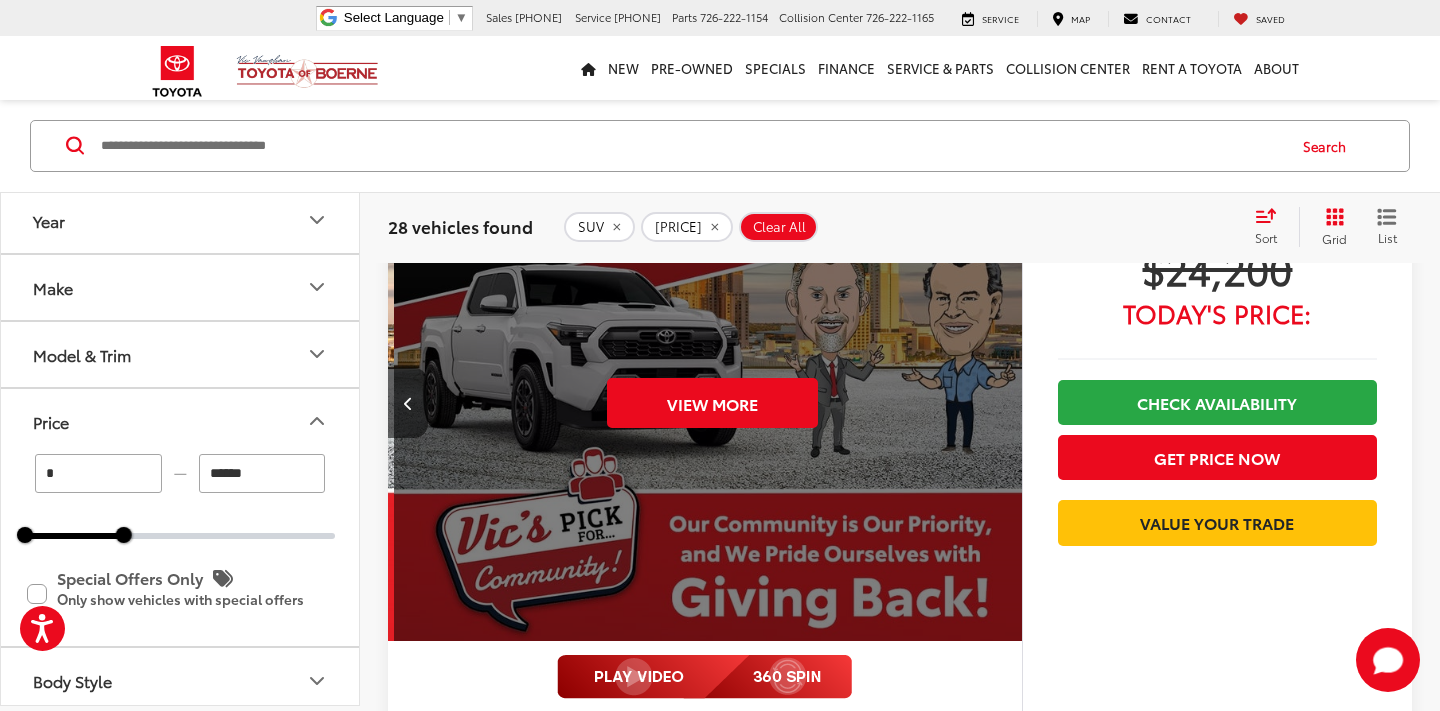scroll, scrollTop: 0, scrollLeft: 3185, axis: horizontal 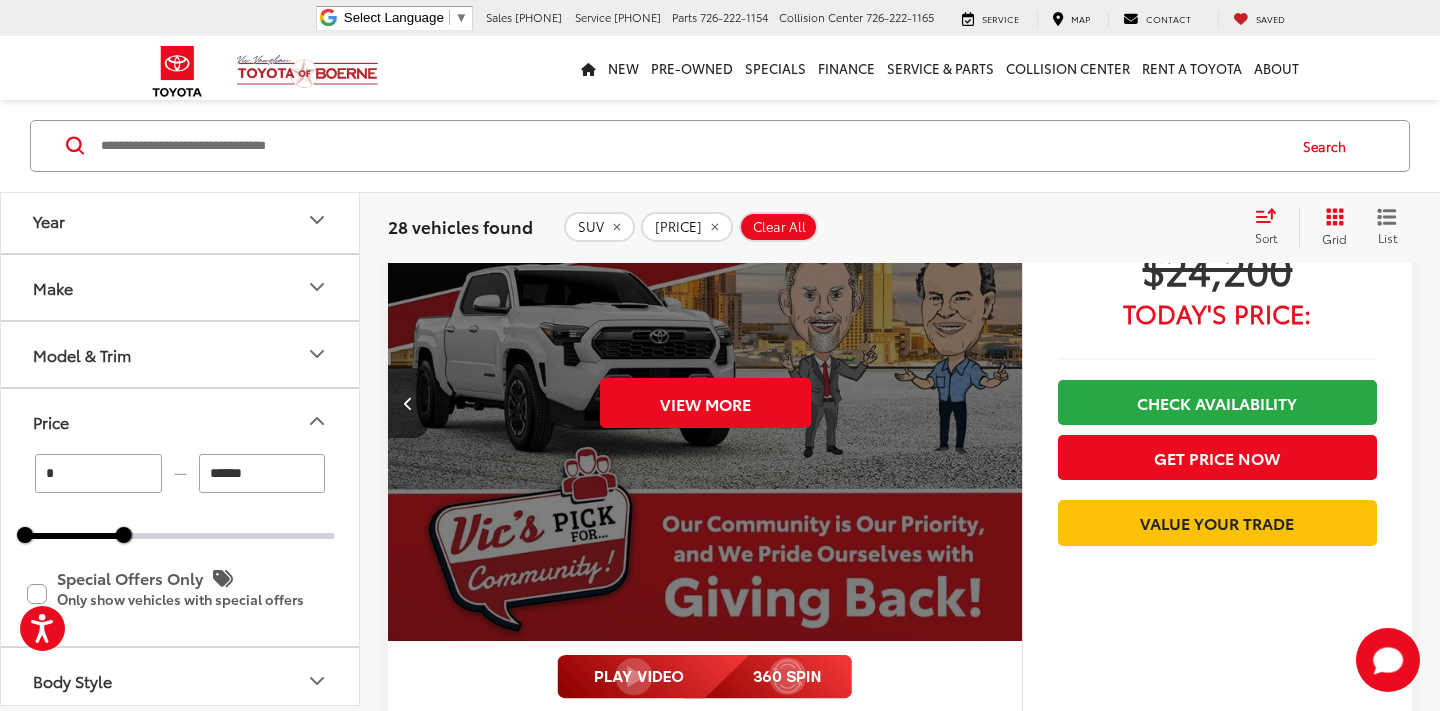 click on "View More" at bounding box center [705, 404] 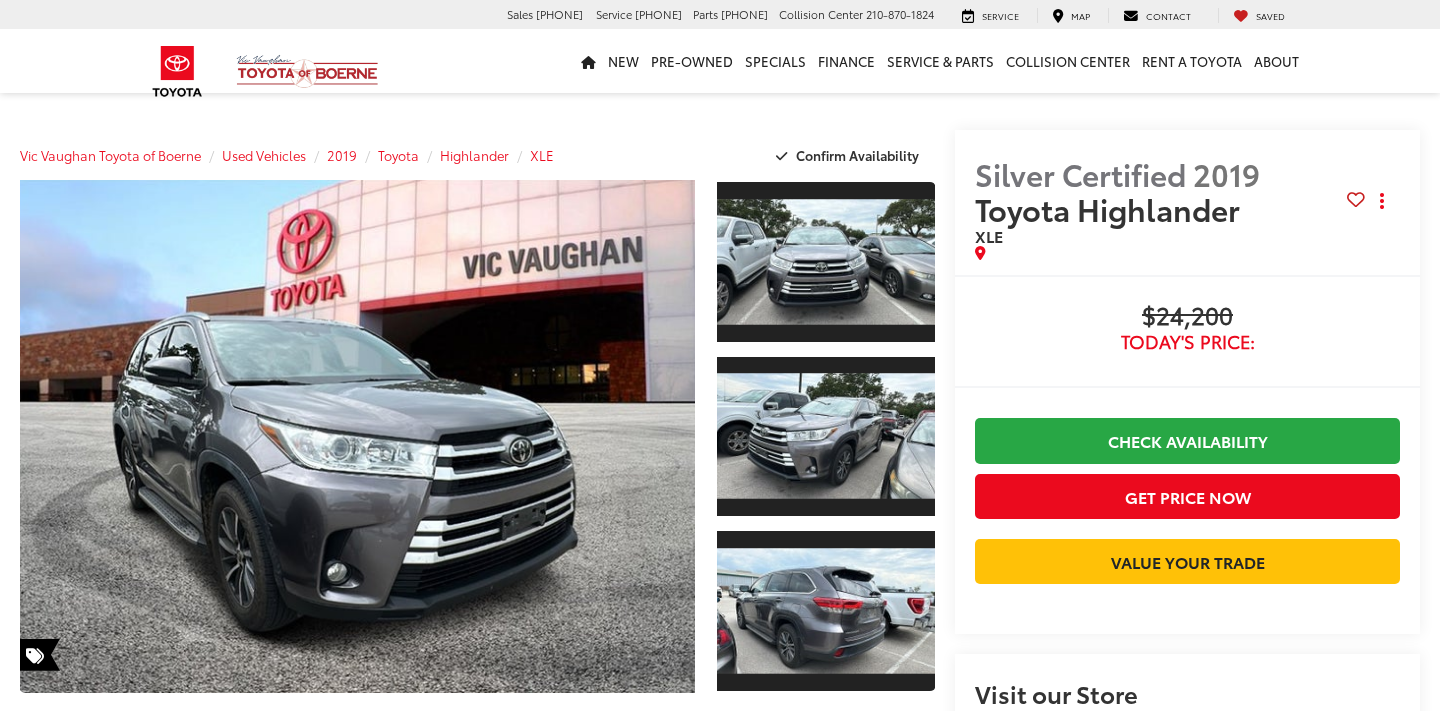 scroll, scrollTop: 0, scrollLeft: 0, axis: both 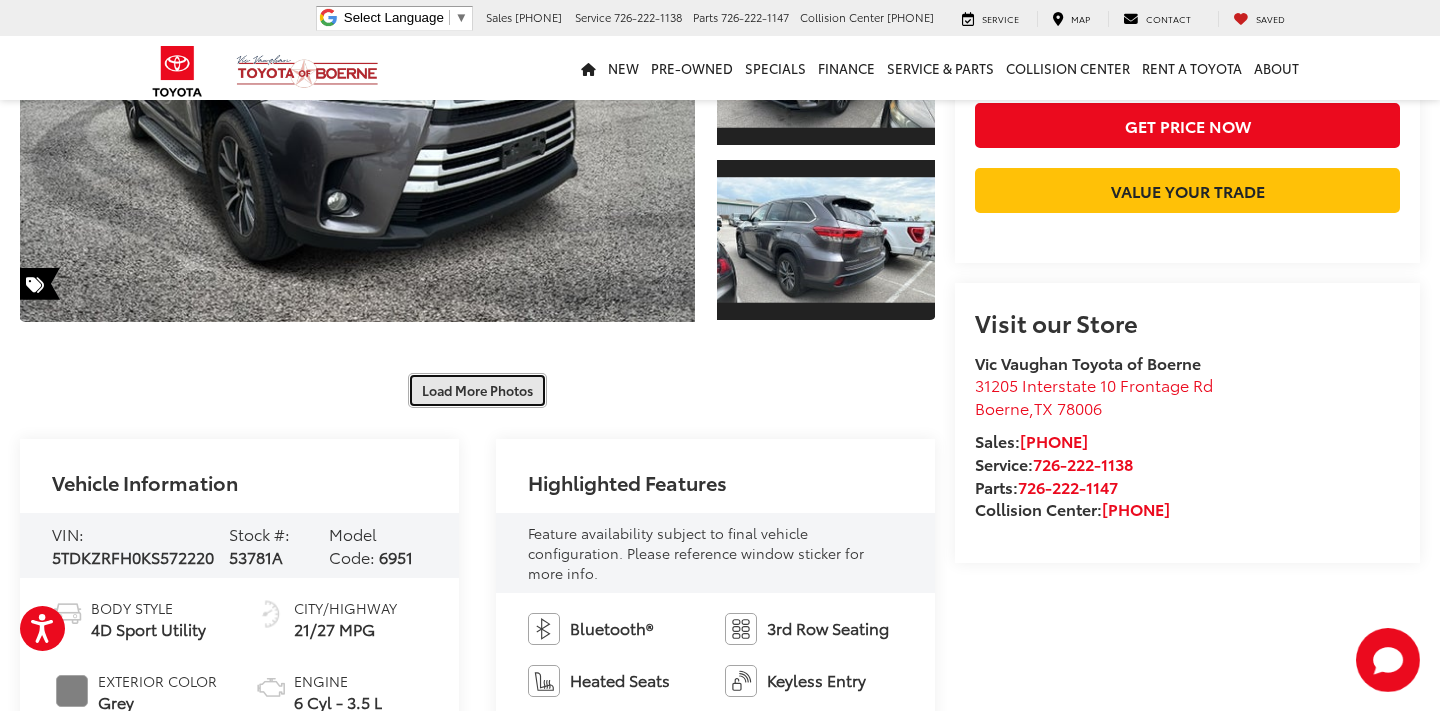 click on "Load More Photos" at bounding box center (477, 390) 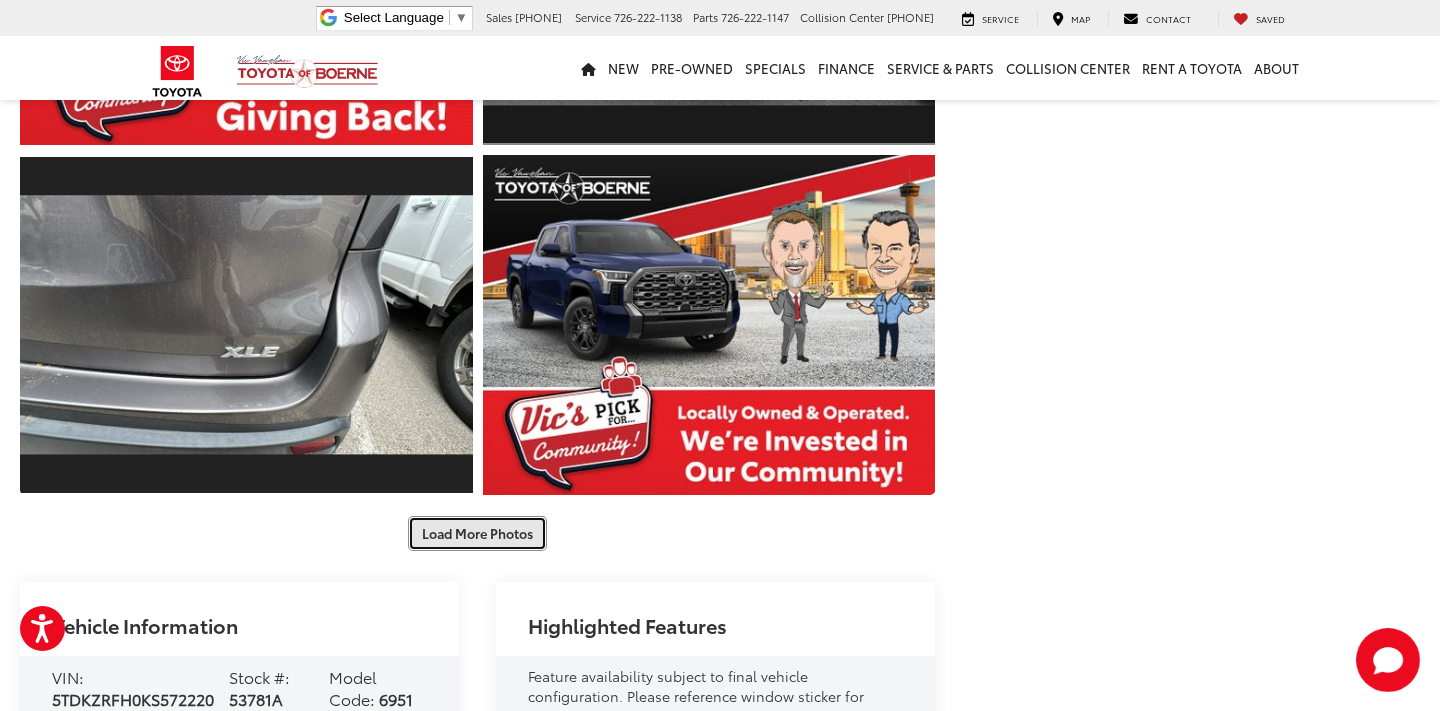 scroll, scrollTop: 959, scrollLeft: 0, axis: vertical 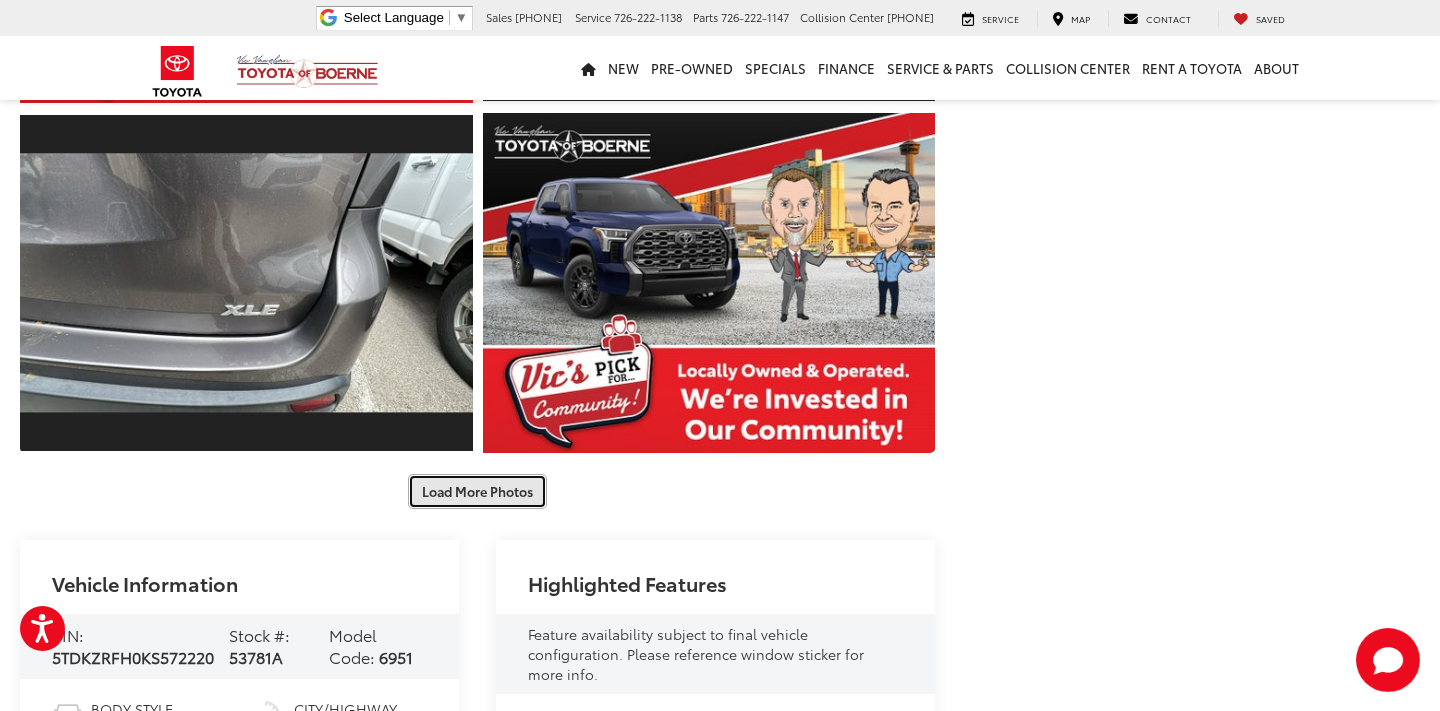 click on "Load More Photos" at bounding box center (477, 491) 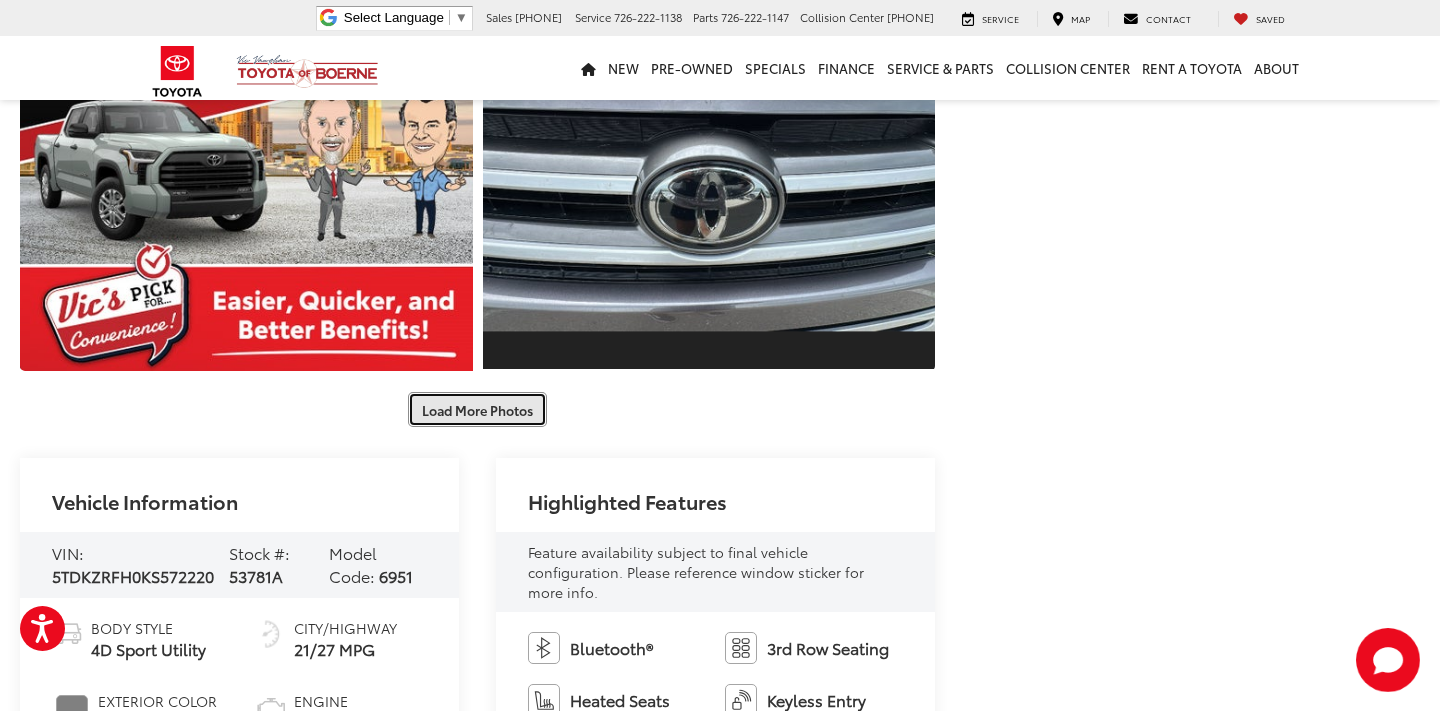 scroll, scrollTop: 1743, scrollLeft: 0, axis: vertical 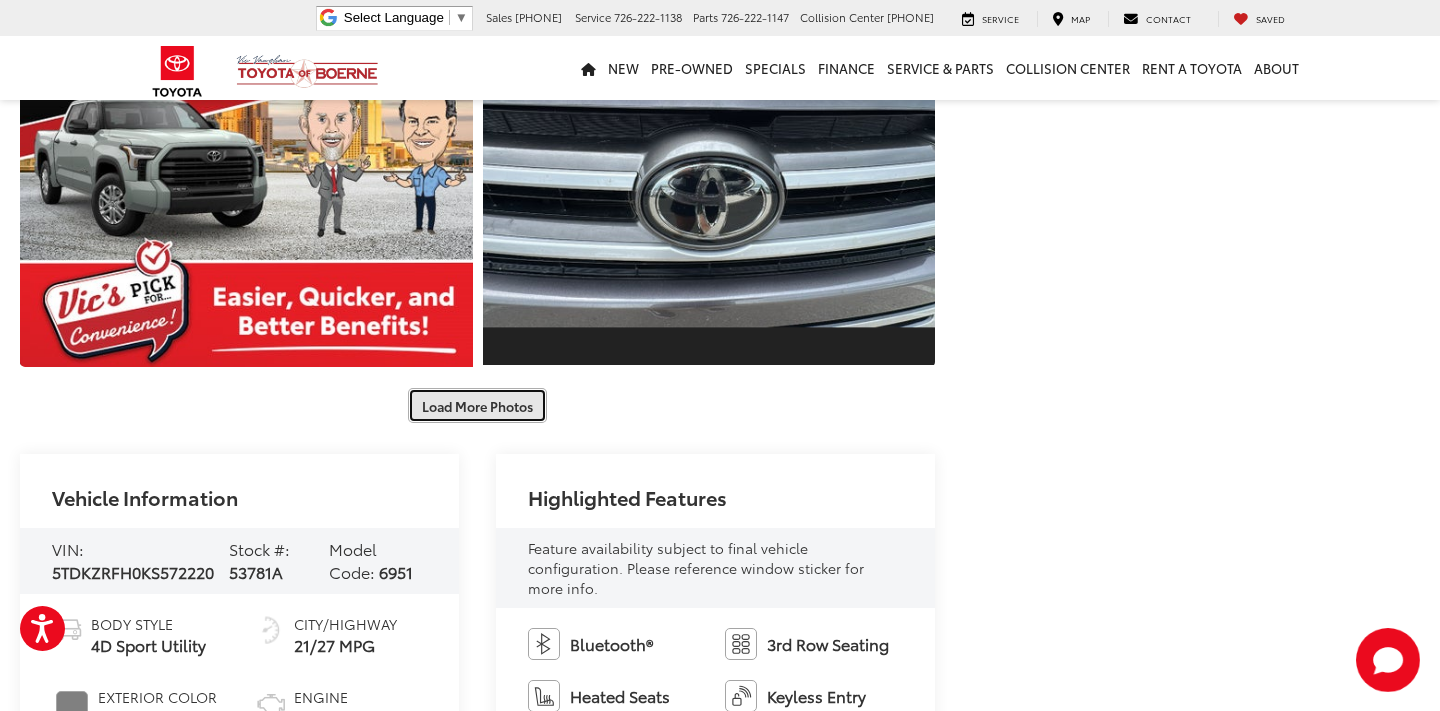 click on "Load More Photos" at bounding box center [477, 405] 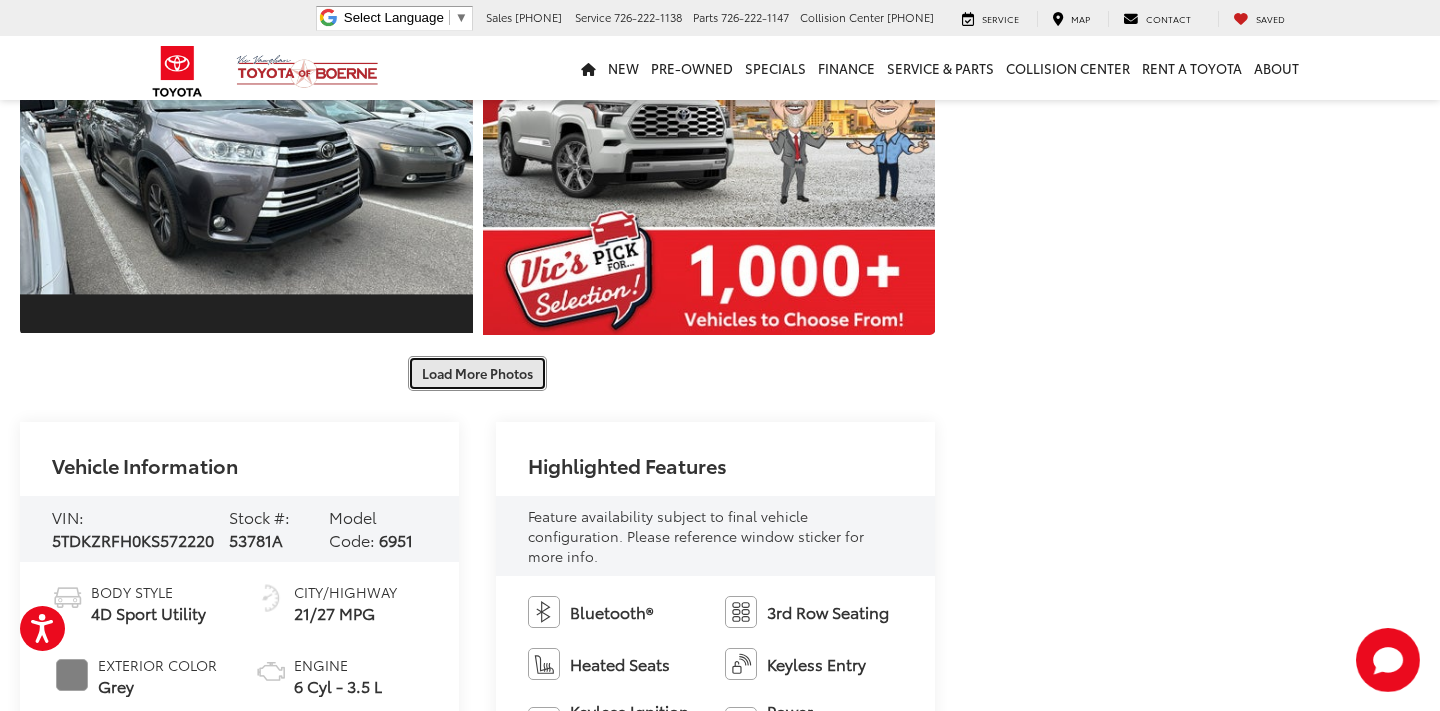 scroll, scrollTop: 2480, scrollLeft: 0, axis: vertical 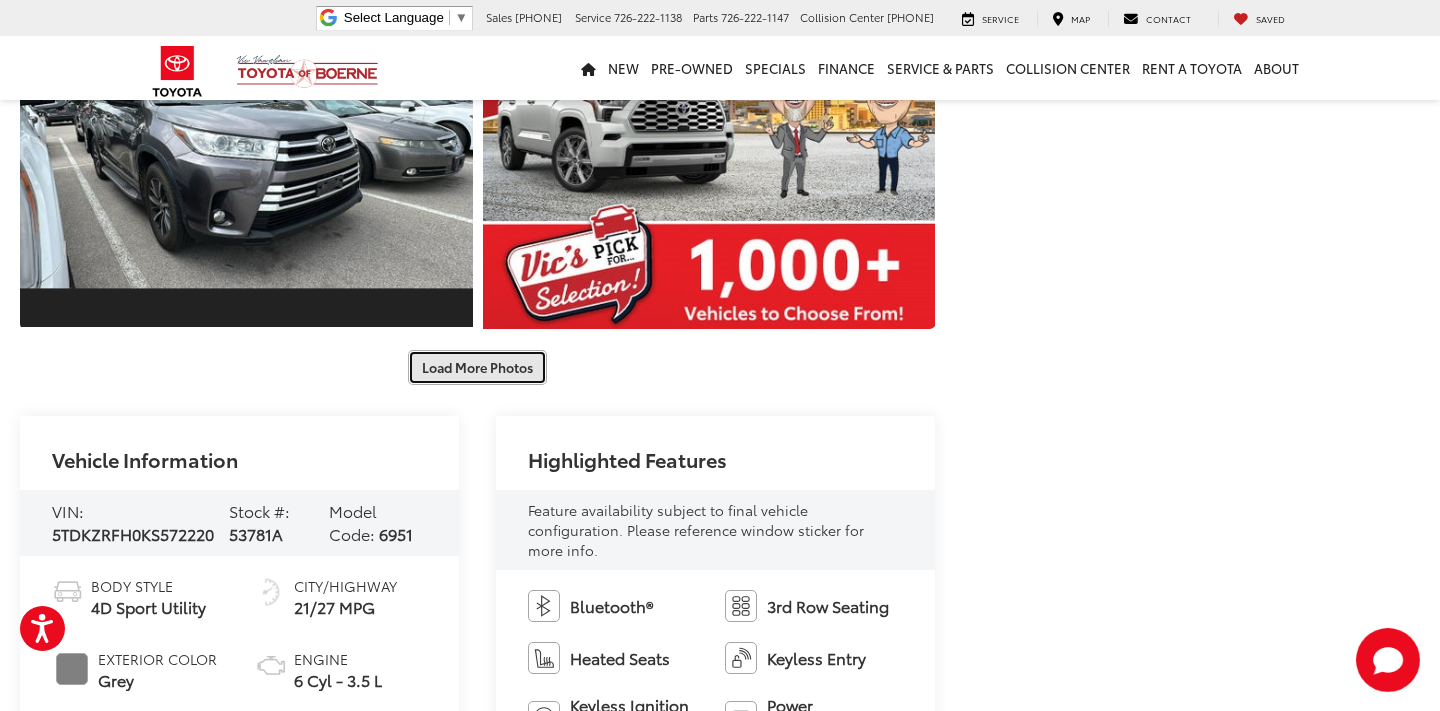 click on "Load More Photos" at bounding box center (477, 367) 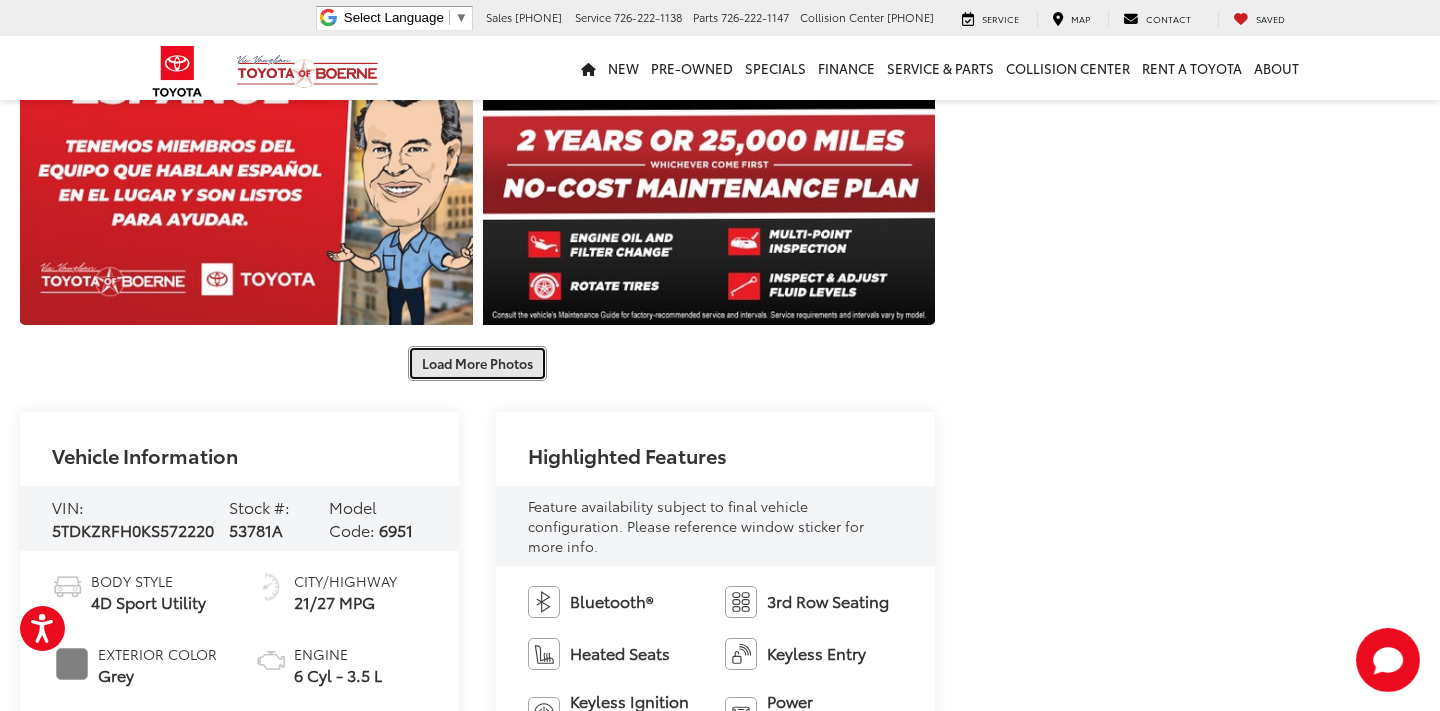 scroll, scrollTop: 3202, scrollLeft: 0, axis: vertical 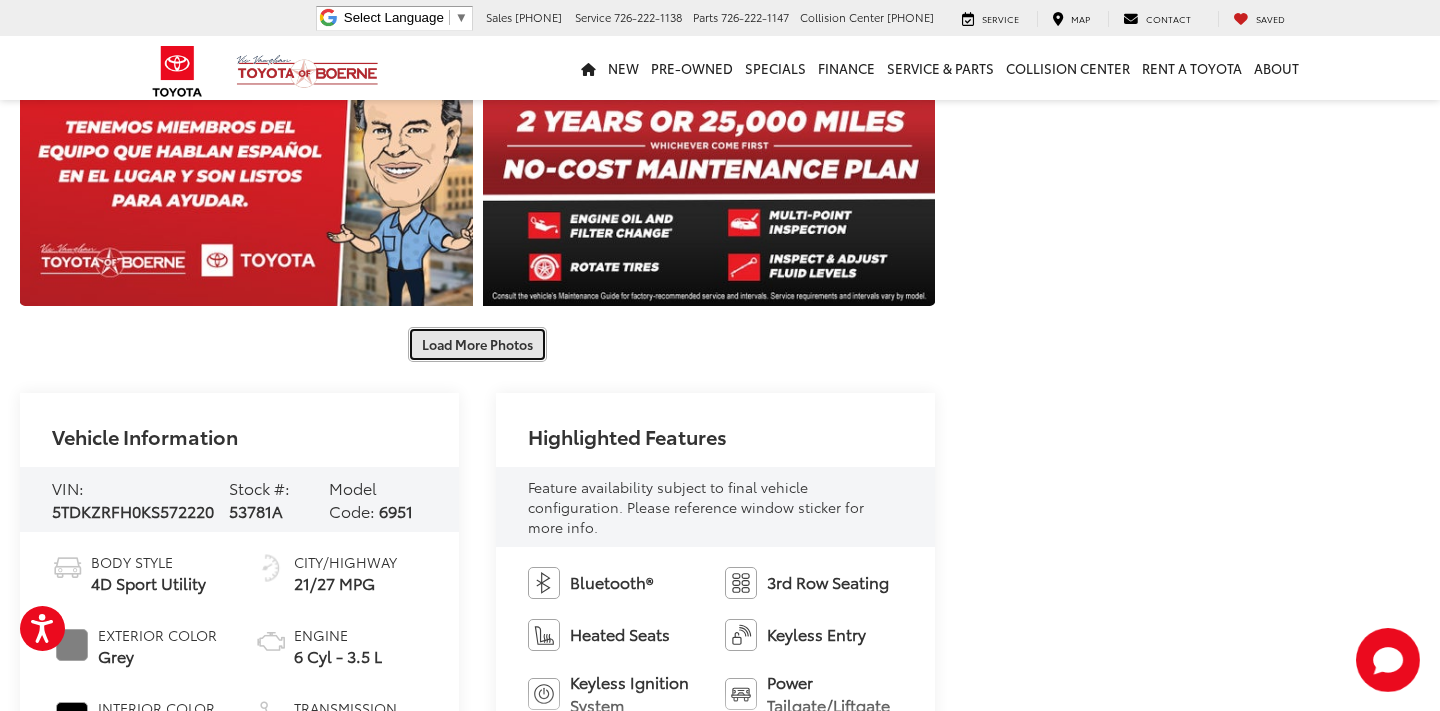 click on "Load More Photos" at bounding box center [477, 344] 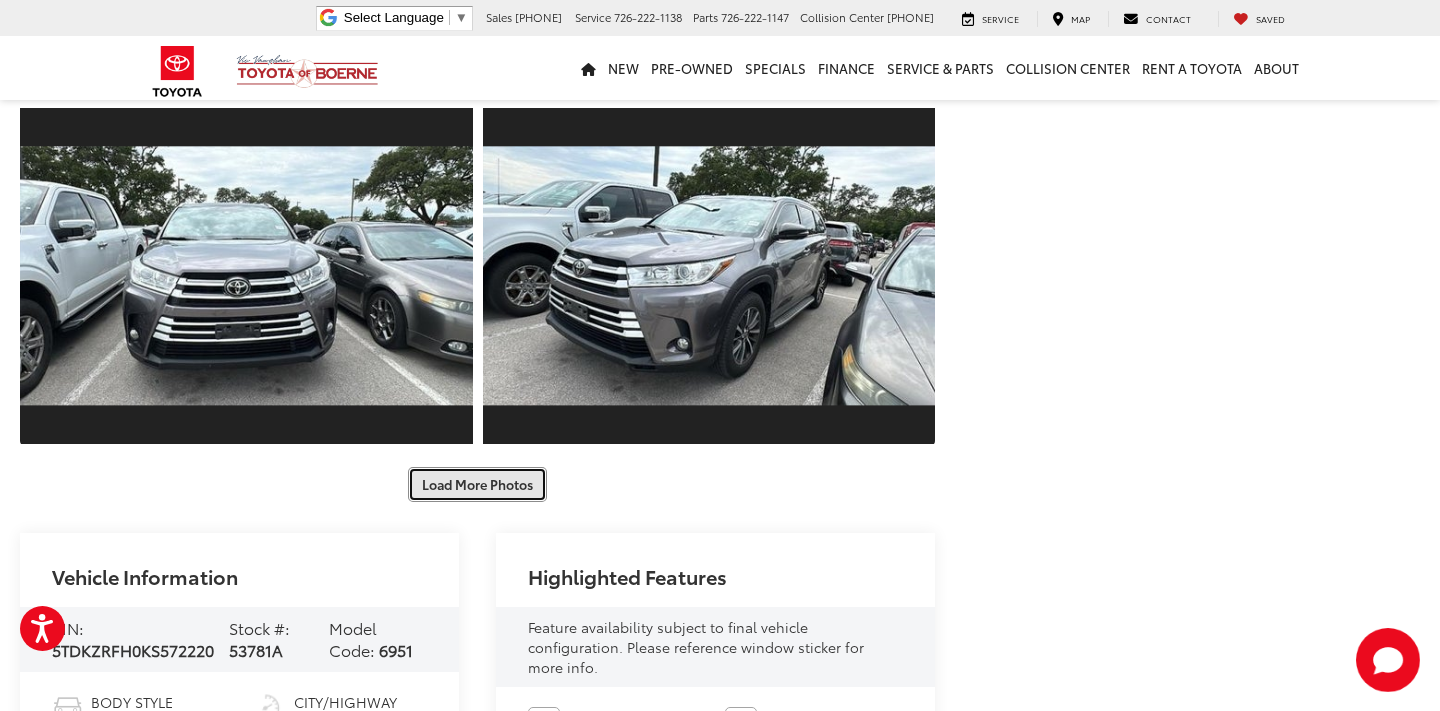 scroll, scrollTop: 3782, scrollLeft: 0, axis: vertical 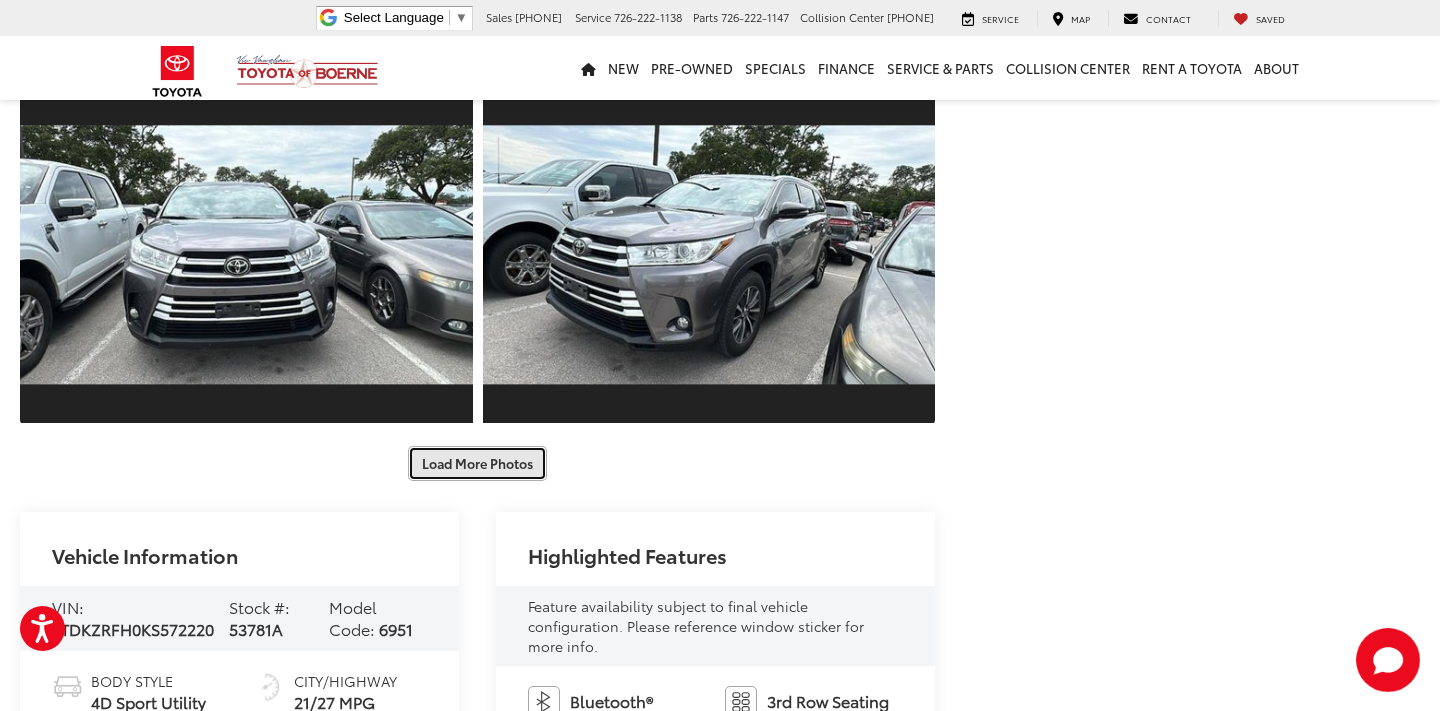 click on "Load More Photos" at bounding box center [477, 463] 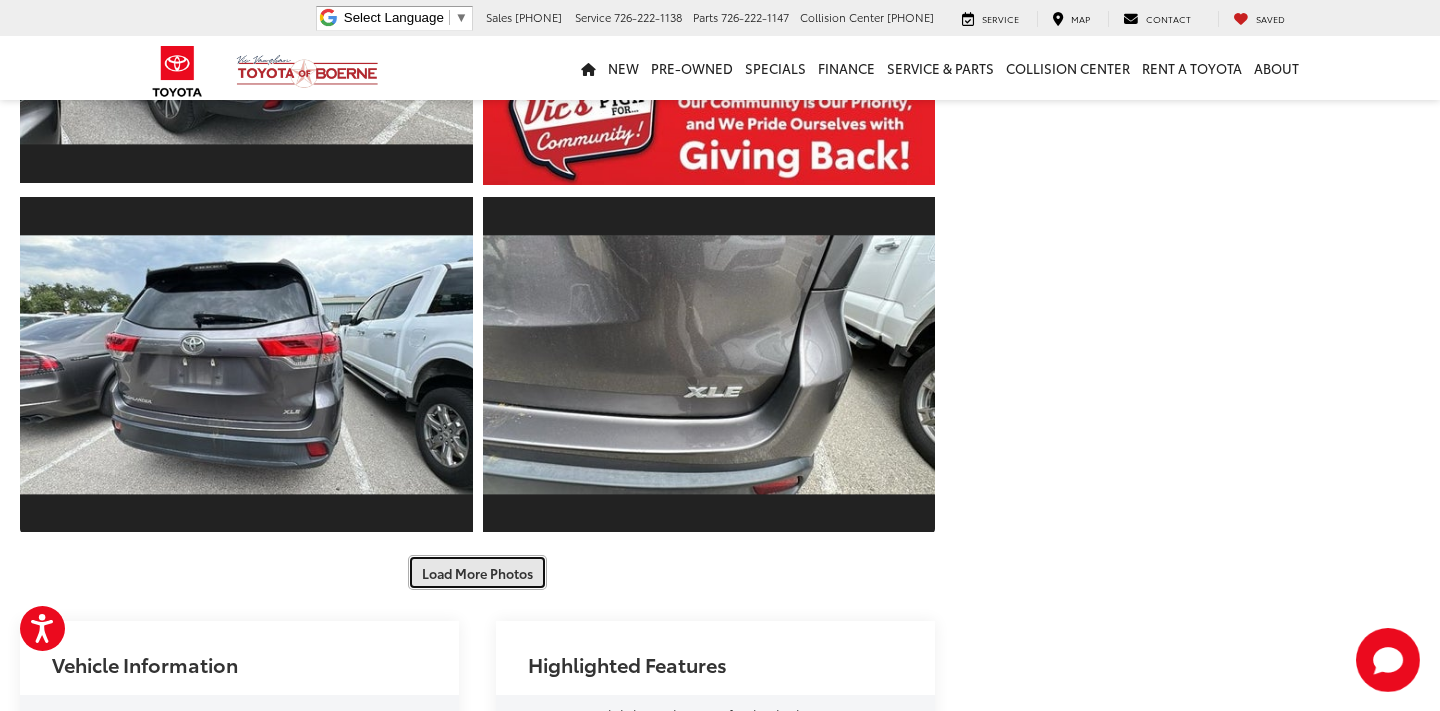 scroll, scrollTop: 4398, scrollLeft: 0, axis: vertical 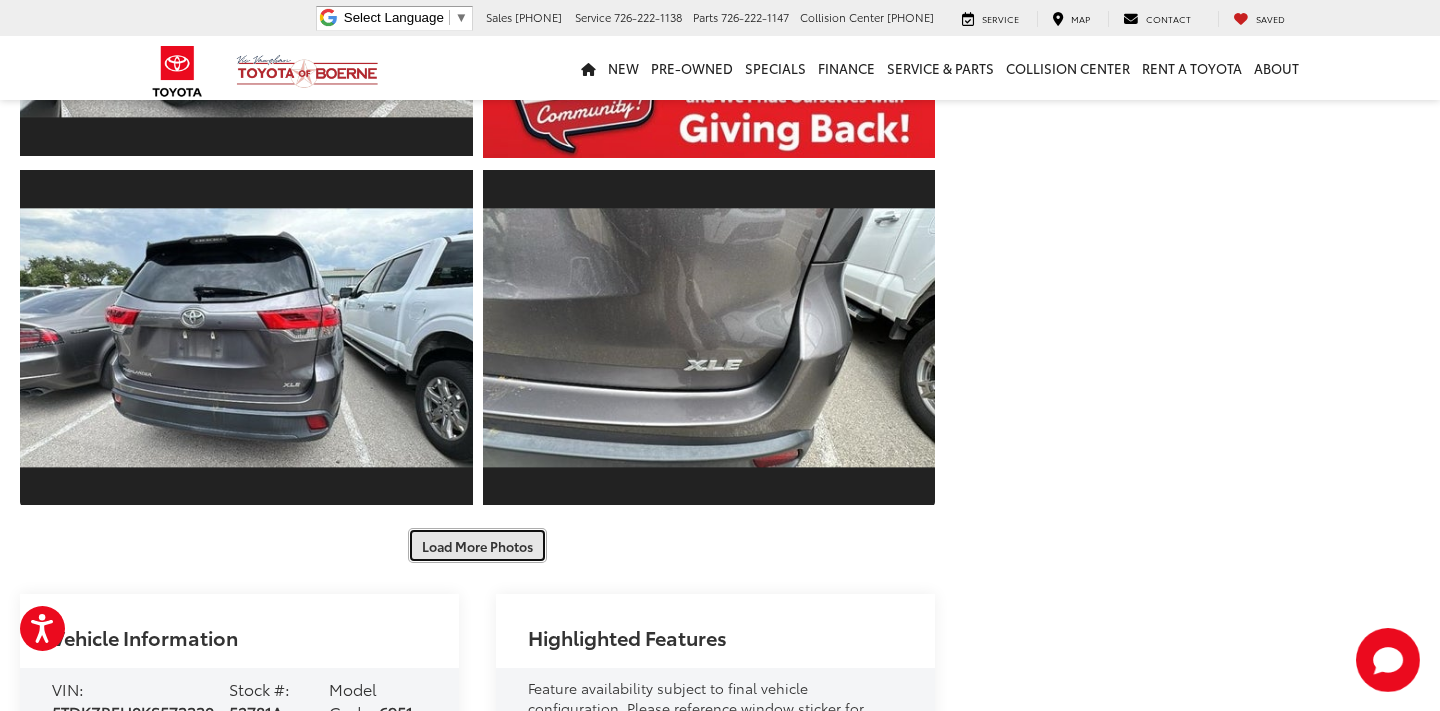 click on "Load More Photos" at bounding box center (477, 545) 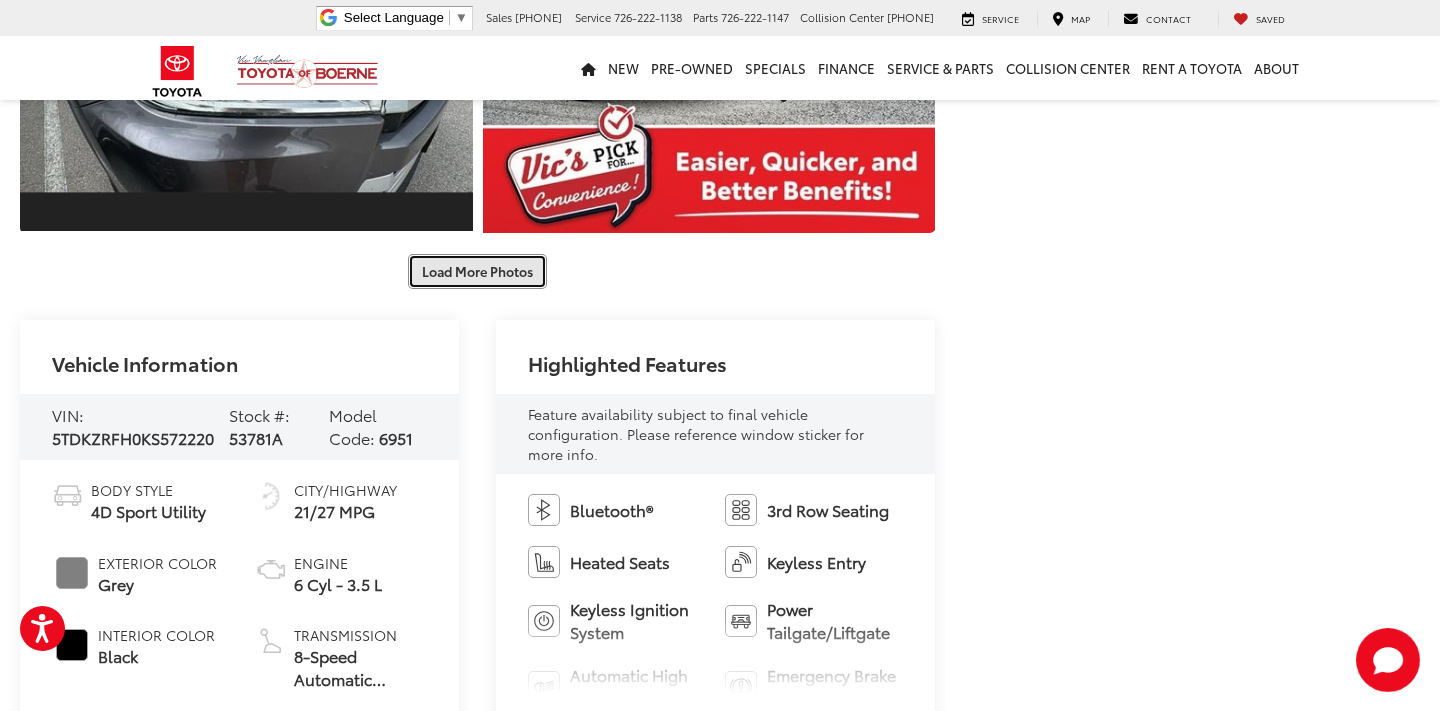 scroll, scrollTop: 5366, scrollLeft: 0, axis: vertical 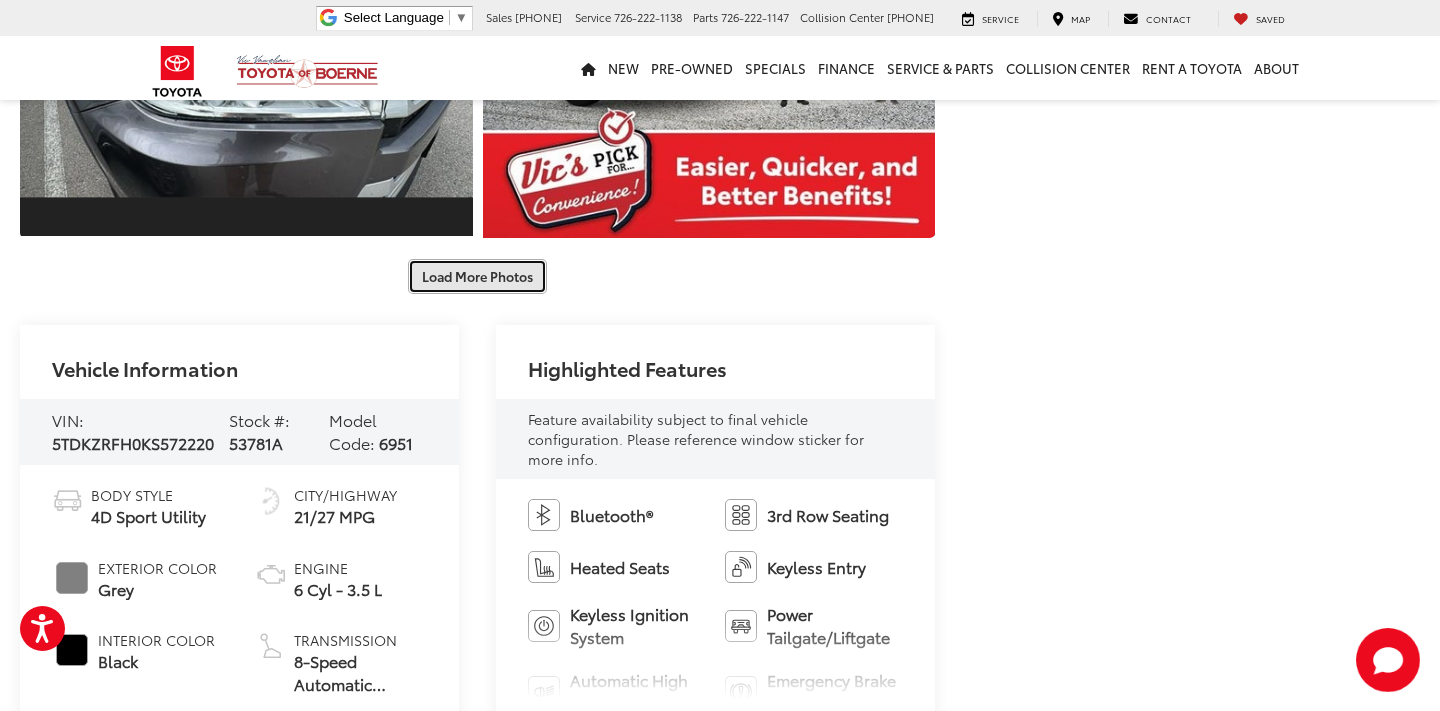 click on "Load More Photos" at bounding box center [477, 276] 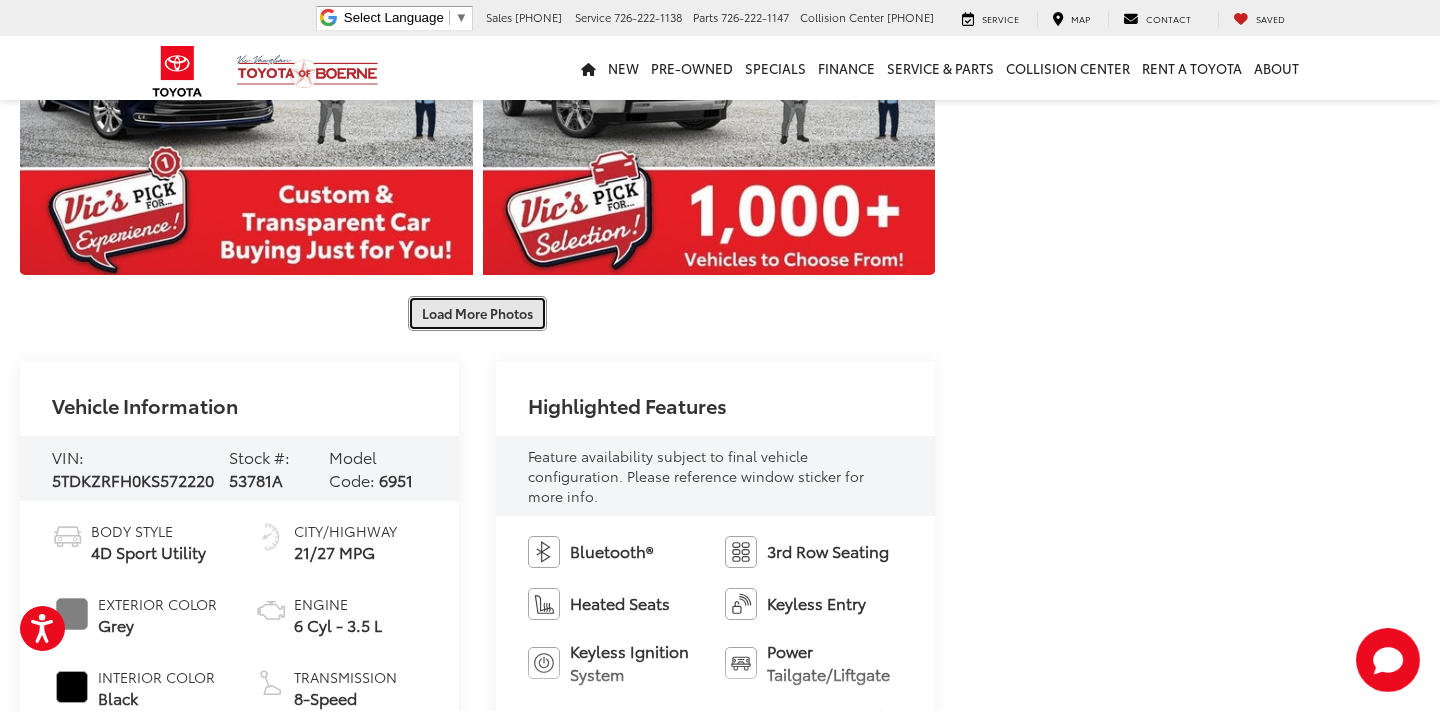 scroll, scrollTop: 6102, scrollLeft: 0, axis: vertical 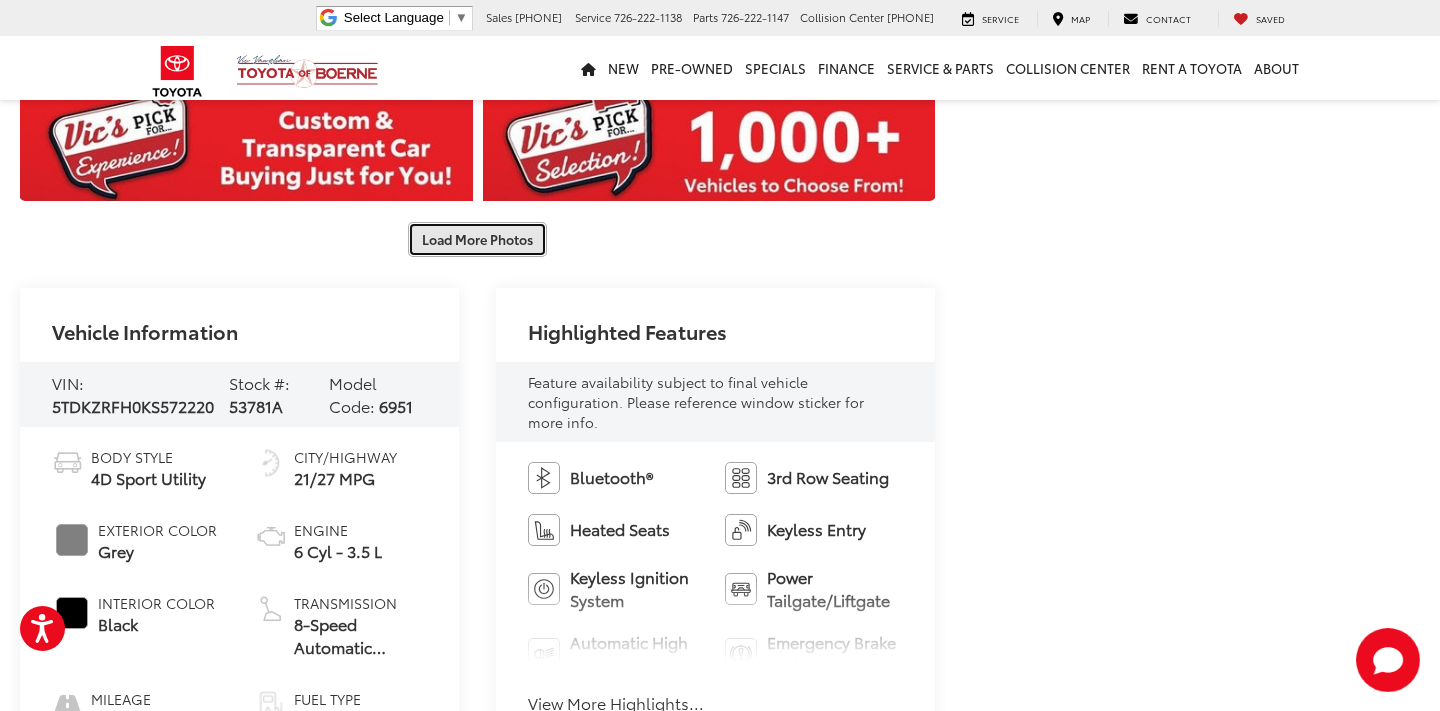 click on "Load More Photos" at bounding box center [477, 239] 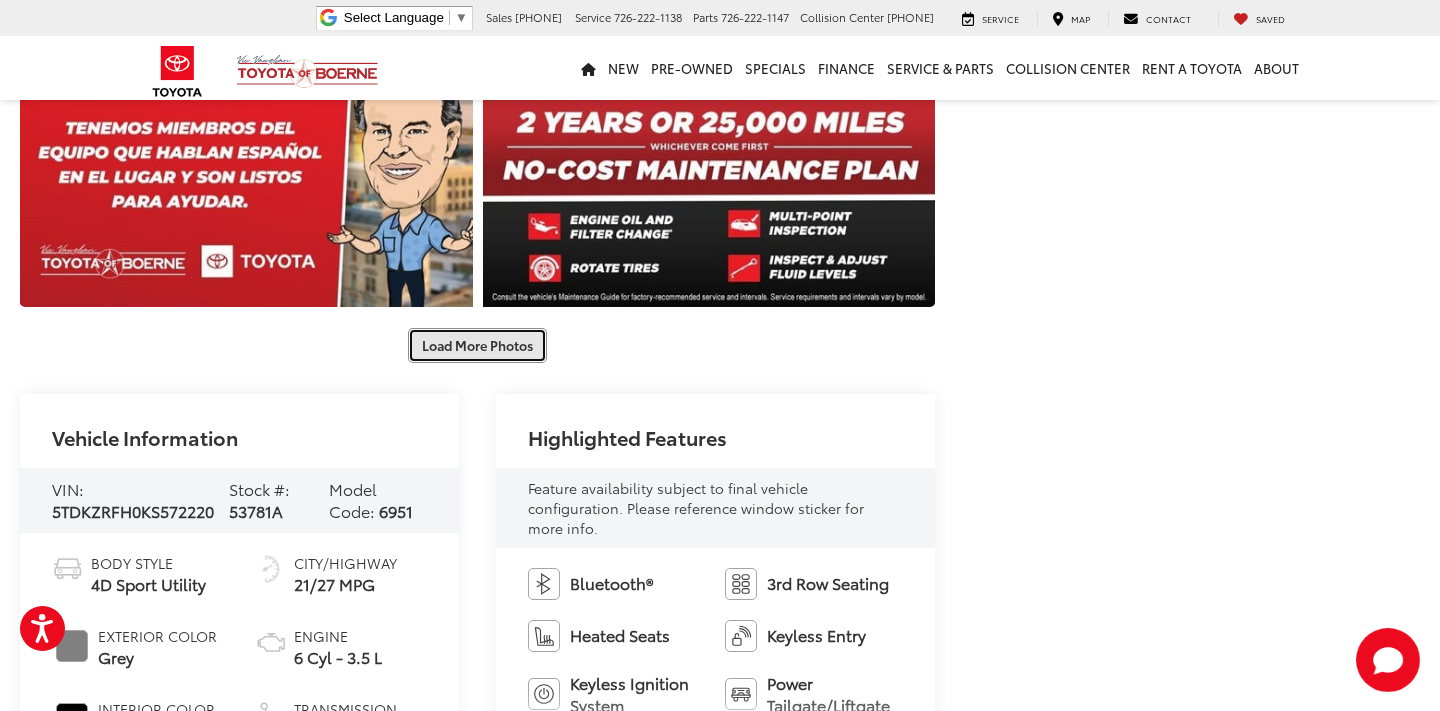 scroll, scrollTop: 6757, scrollLeft: 0, axis: vertical 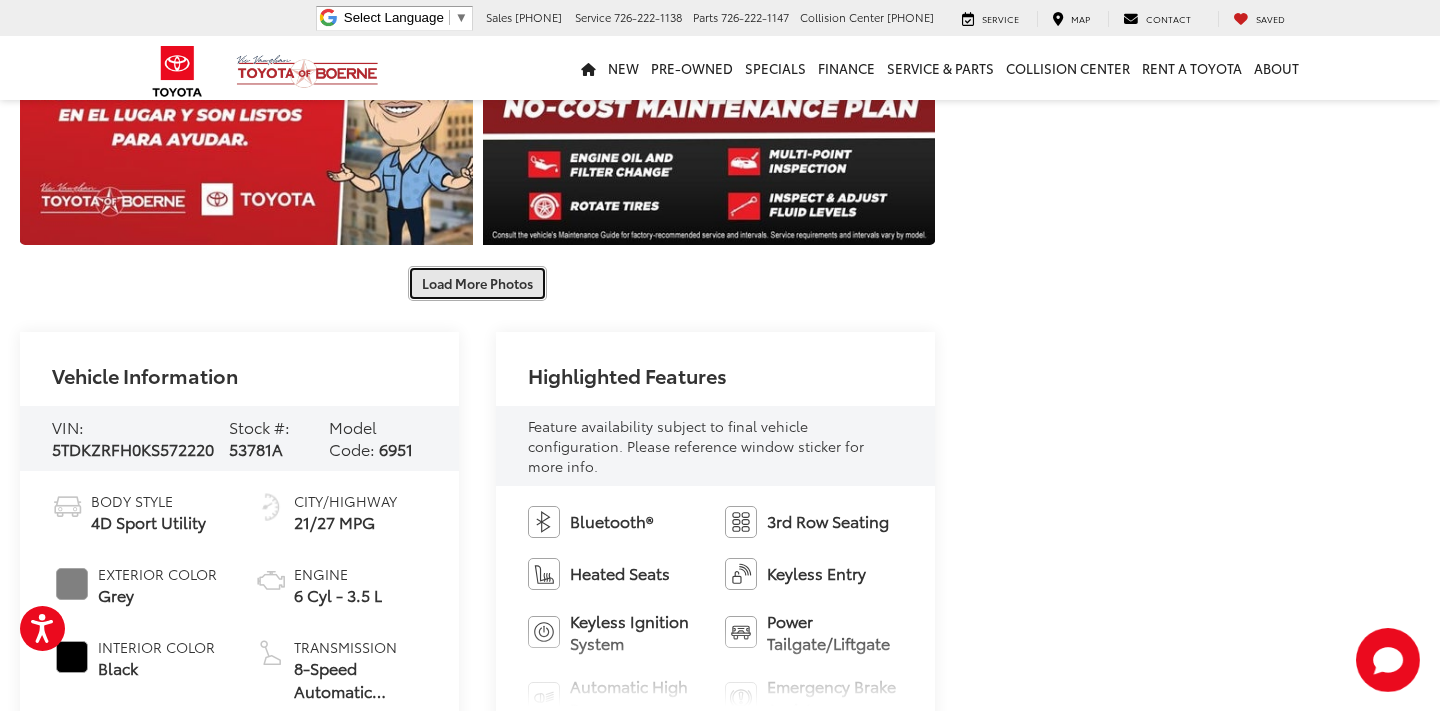 click on "Load More Photos" at bounding box center (477, 283) 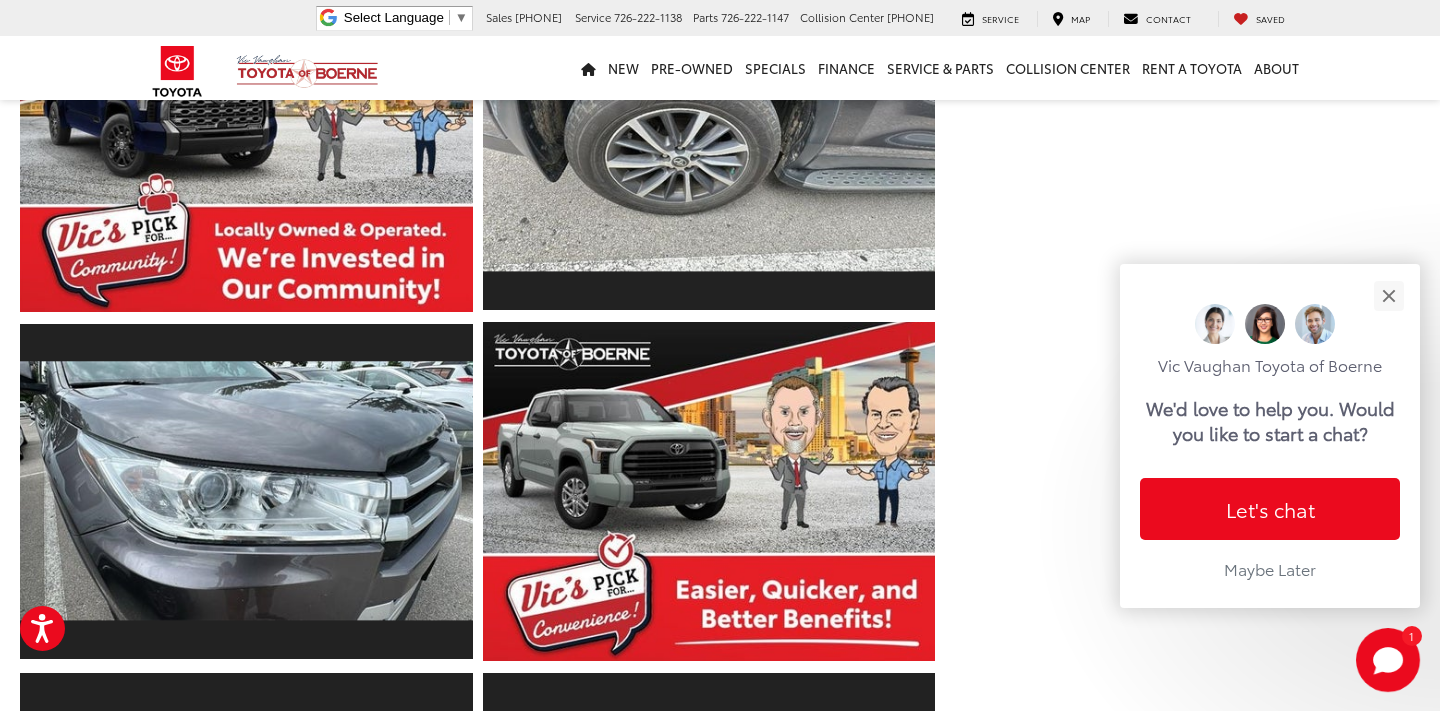 scroll, scrollTop: 4826, scrollLeft: 0, axis: vertical 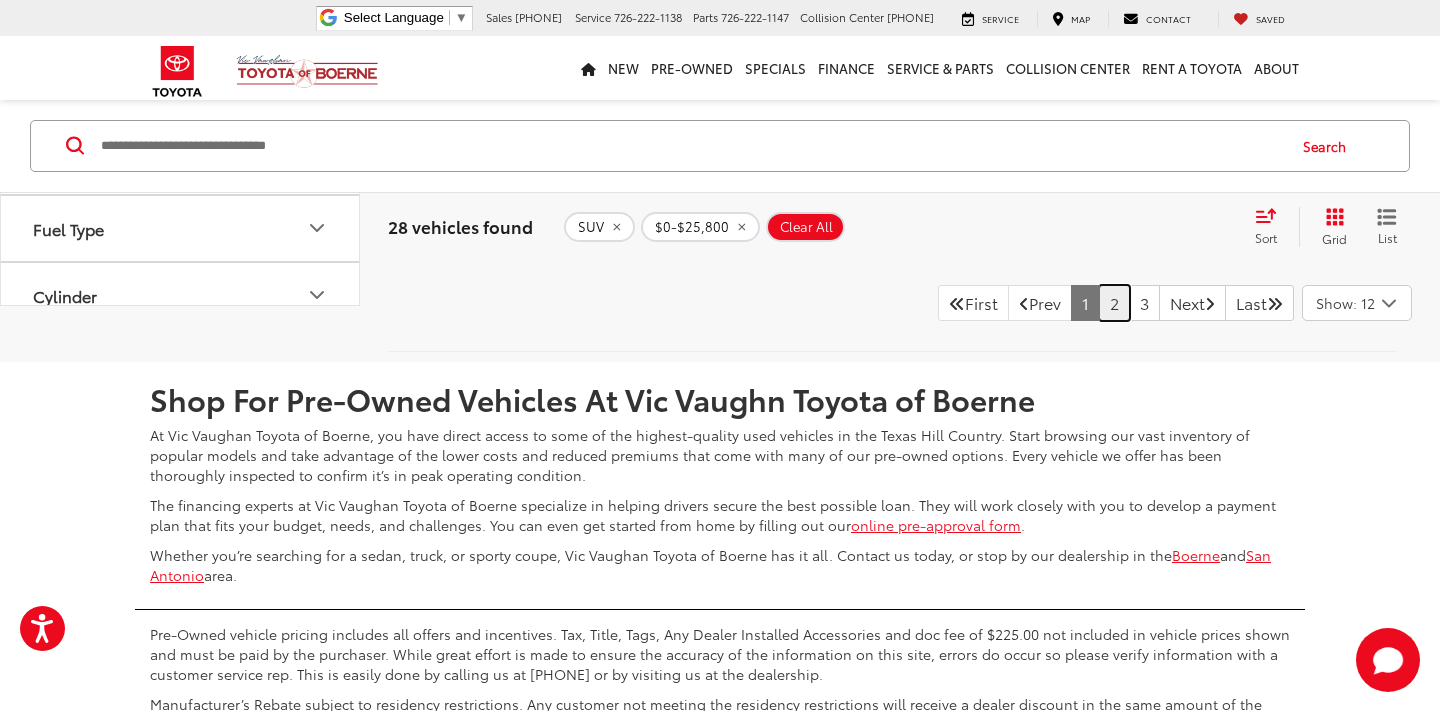click on "2" at bounding box center [1114, 303] 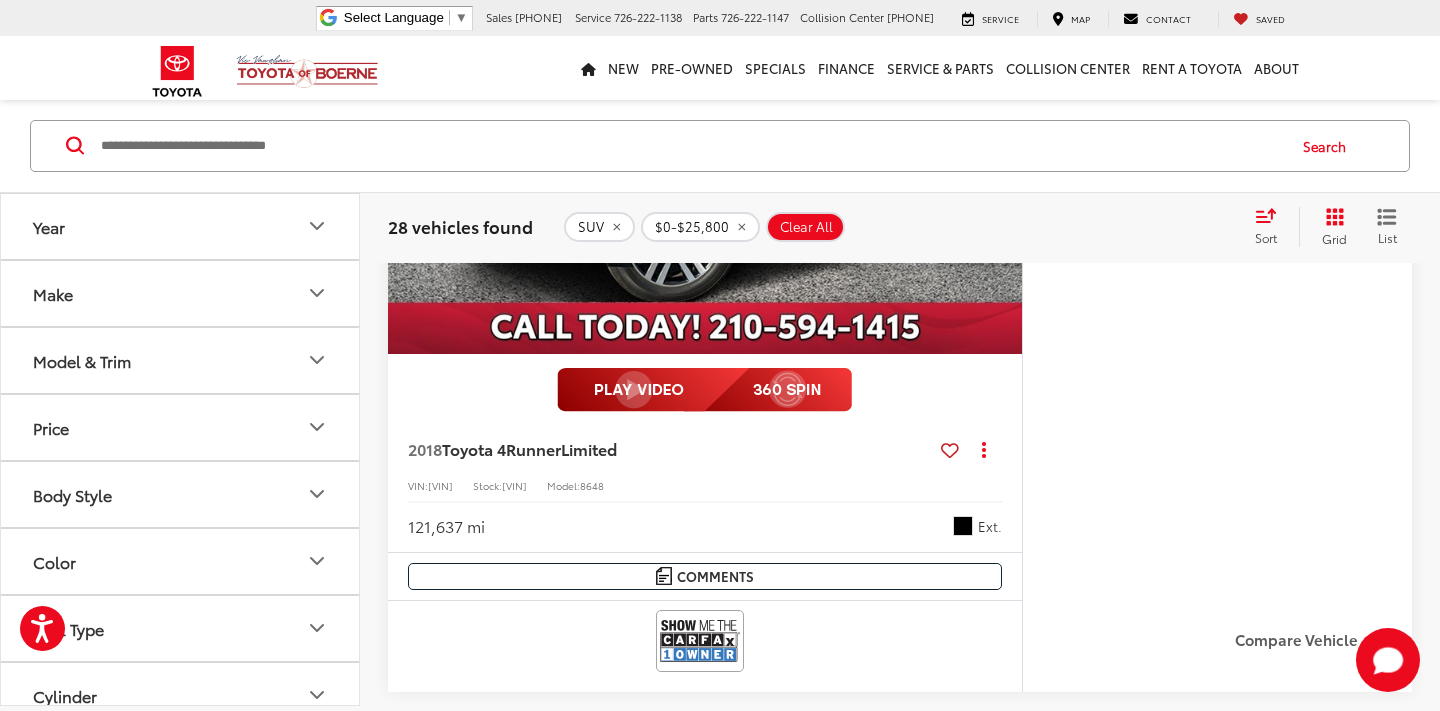 scroll, scrollTop: 5481, scrollLeft: 0, axis: vertical 